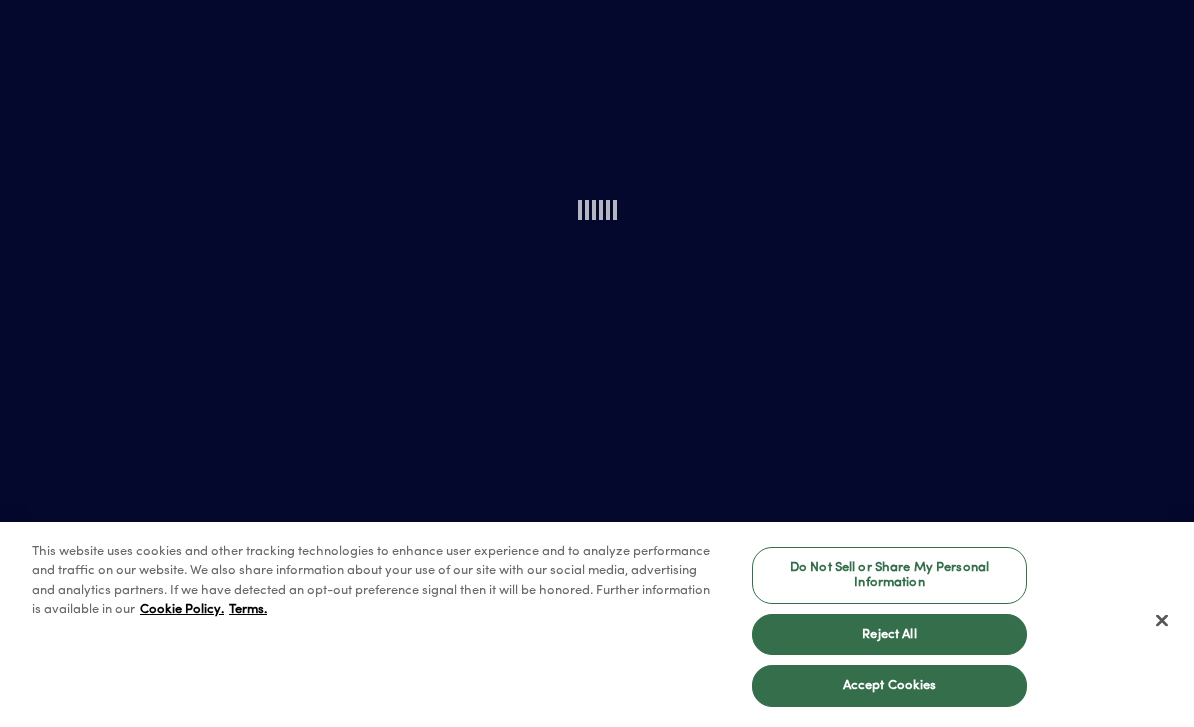scroll, scrollTop: 0, scrollLeft: 0, axis: both 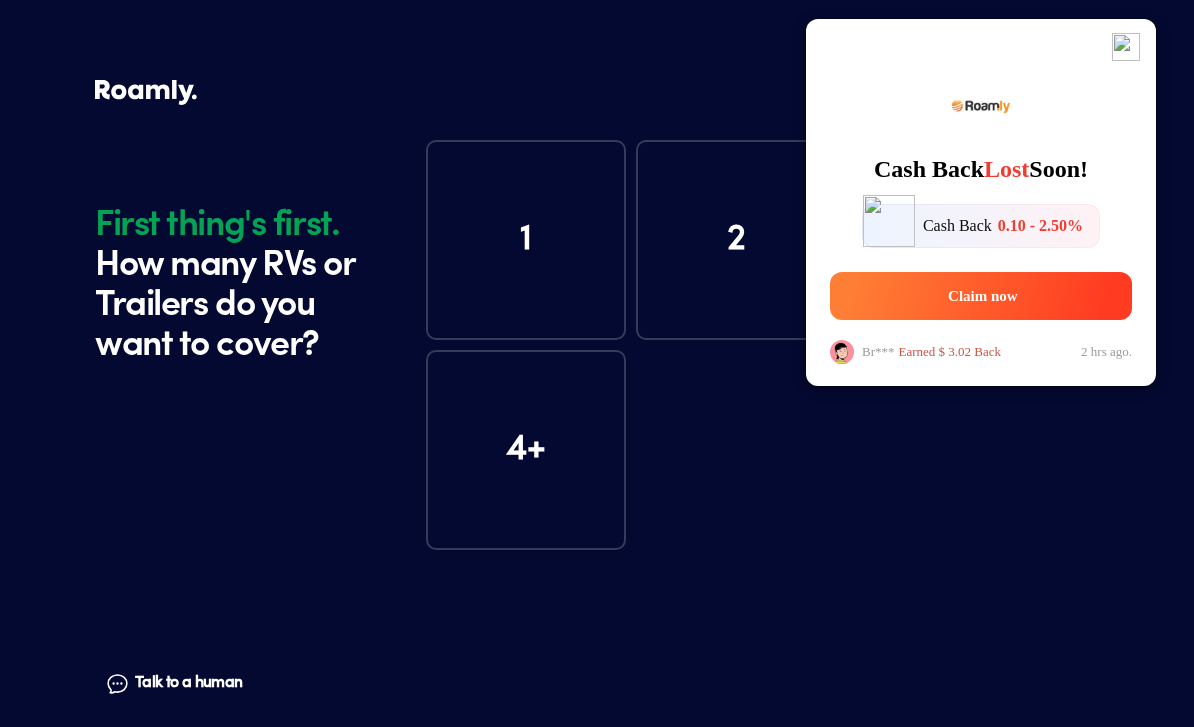 click on "1" at bounding box center (526, 240) 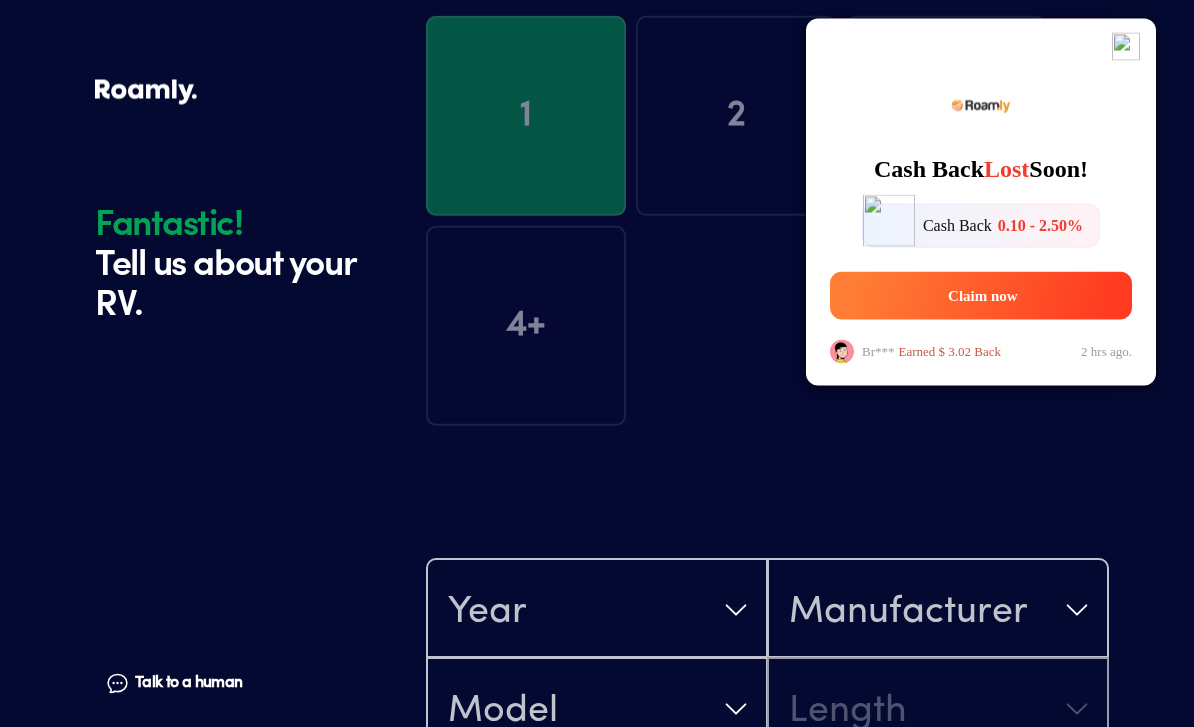 scroll, scrollTop: 590, scrollLeft: 0, axis: vertical 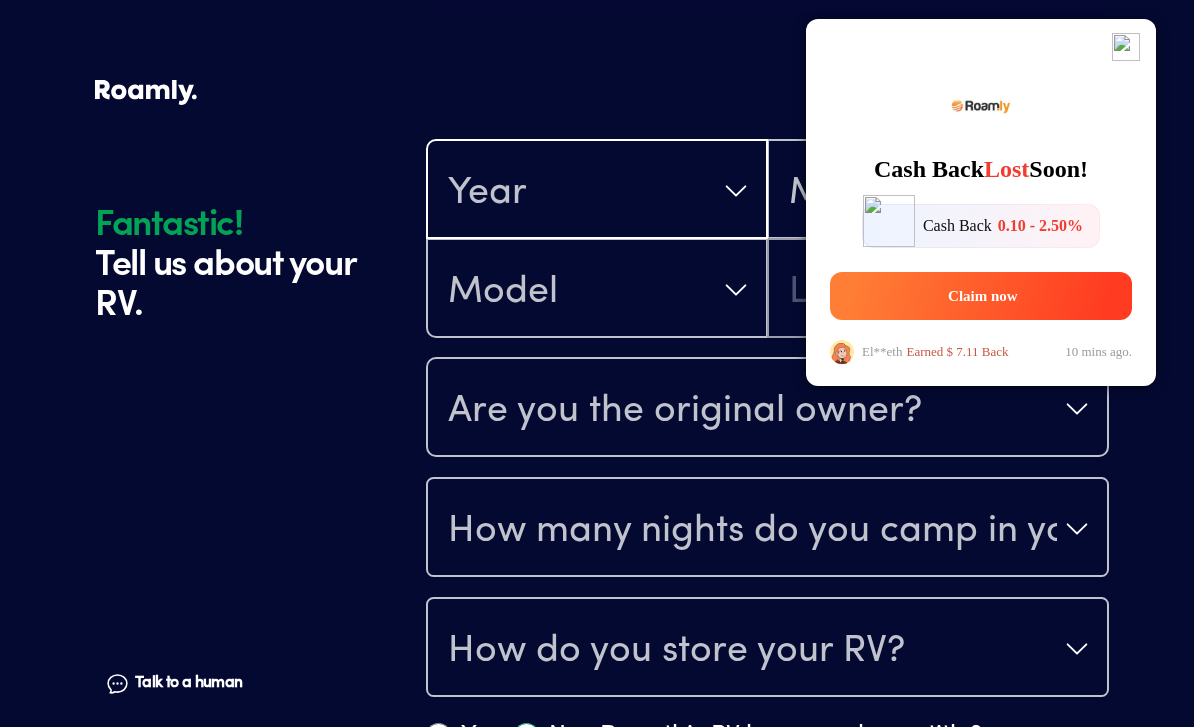 click on "Year" at bounding box center (597, 191) 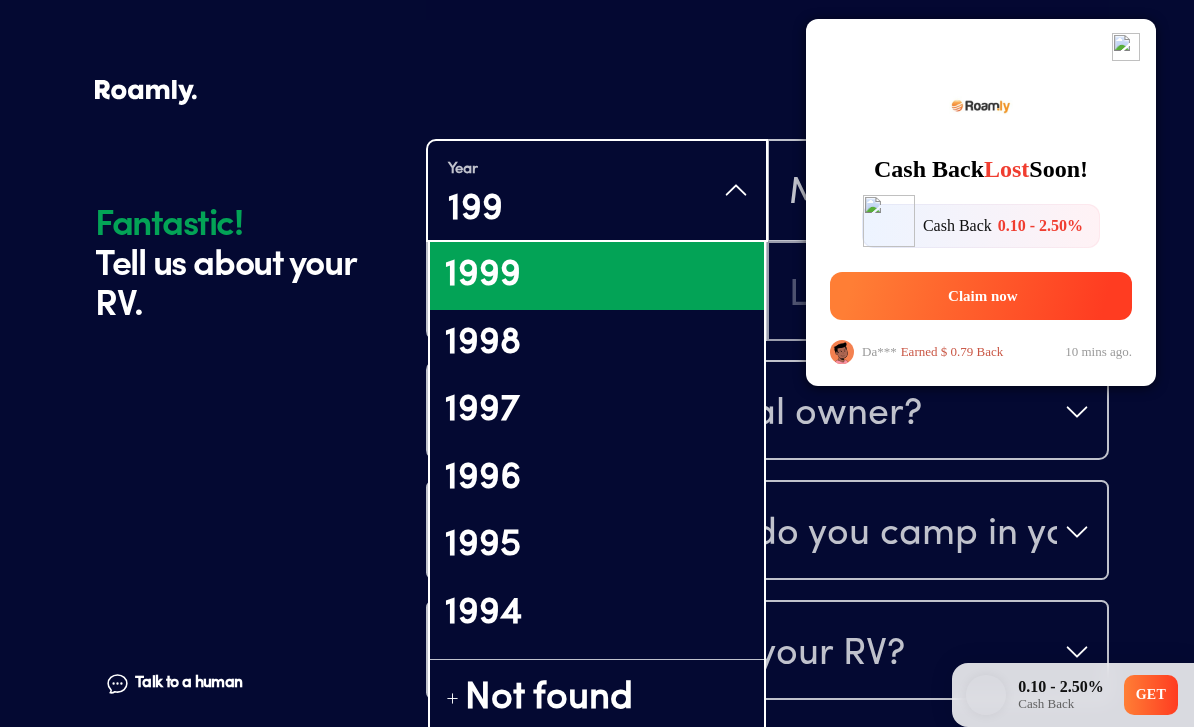 type on "1994" 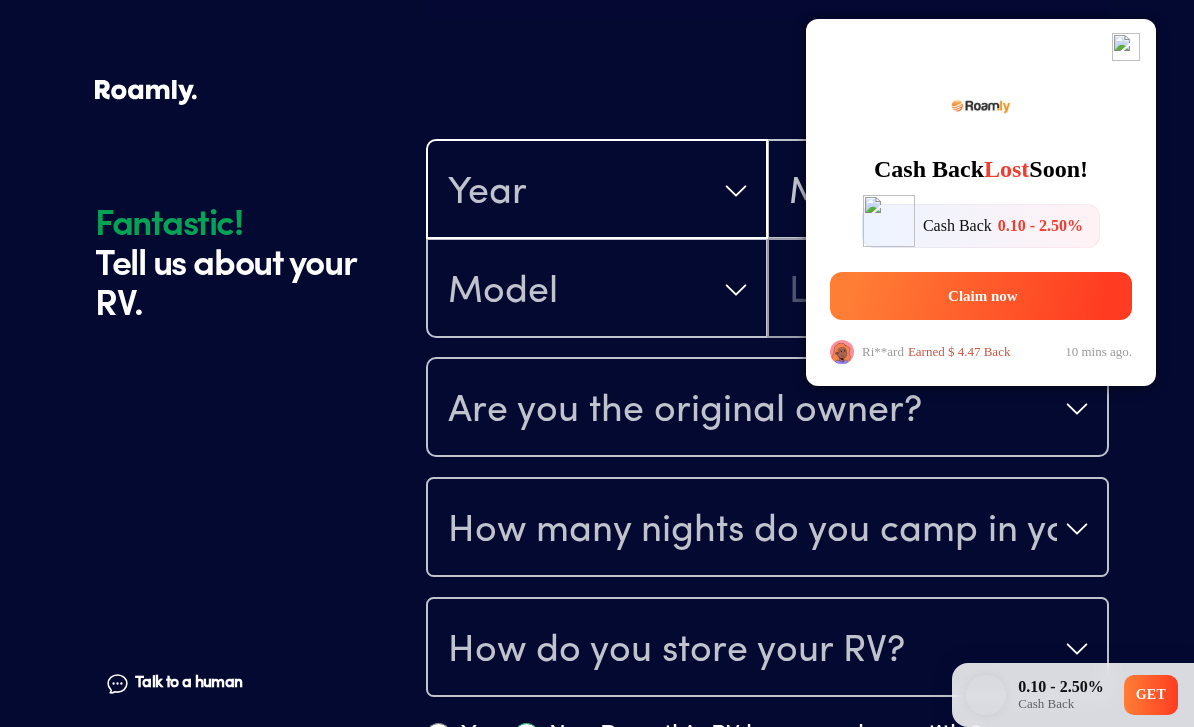click at bounding box center [1126, 47] 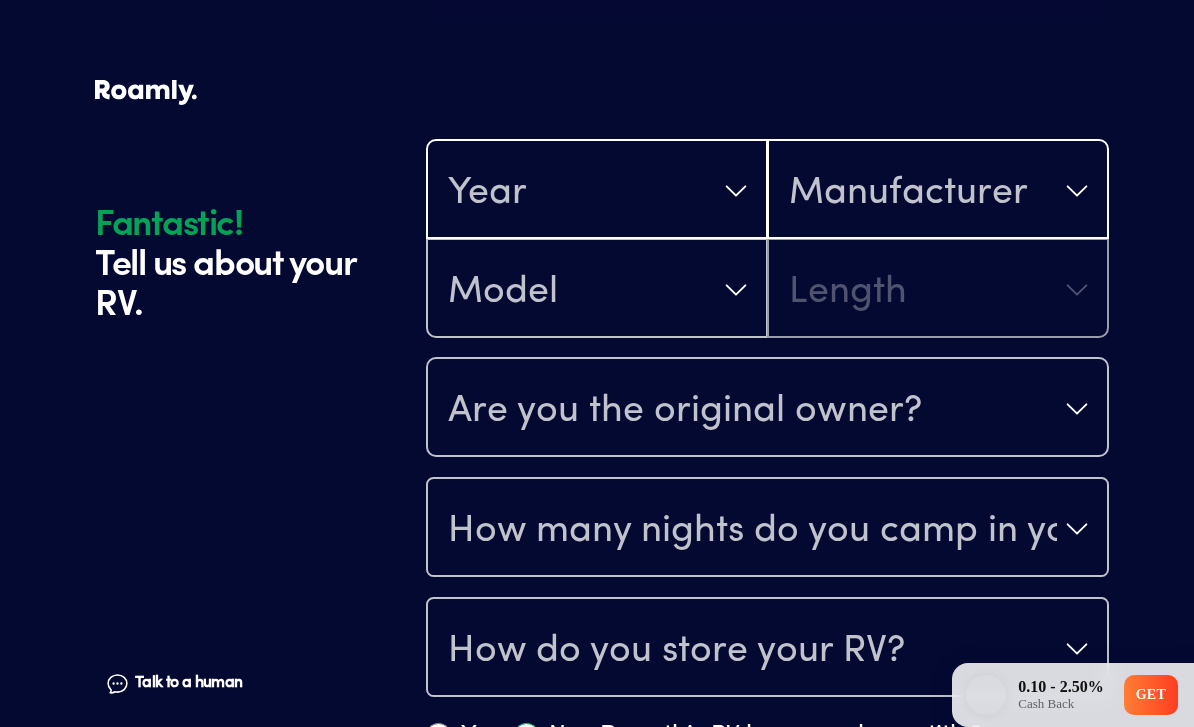 click on "Manufacturer" at bounding box center (938, 191) 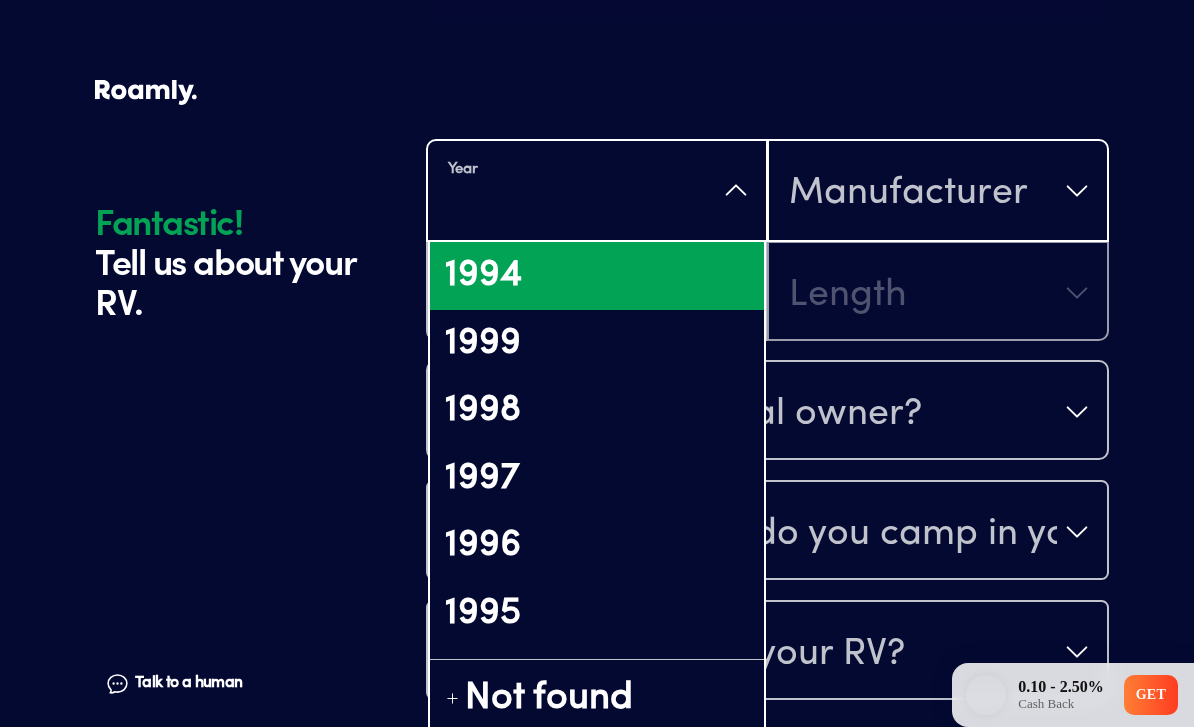 click on "1994" at bounding box center [597, 276] 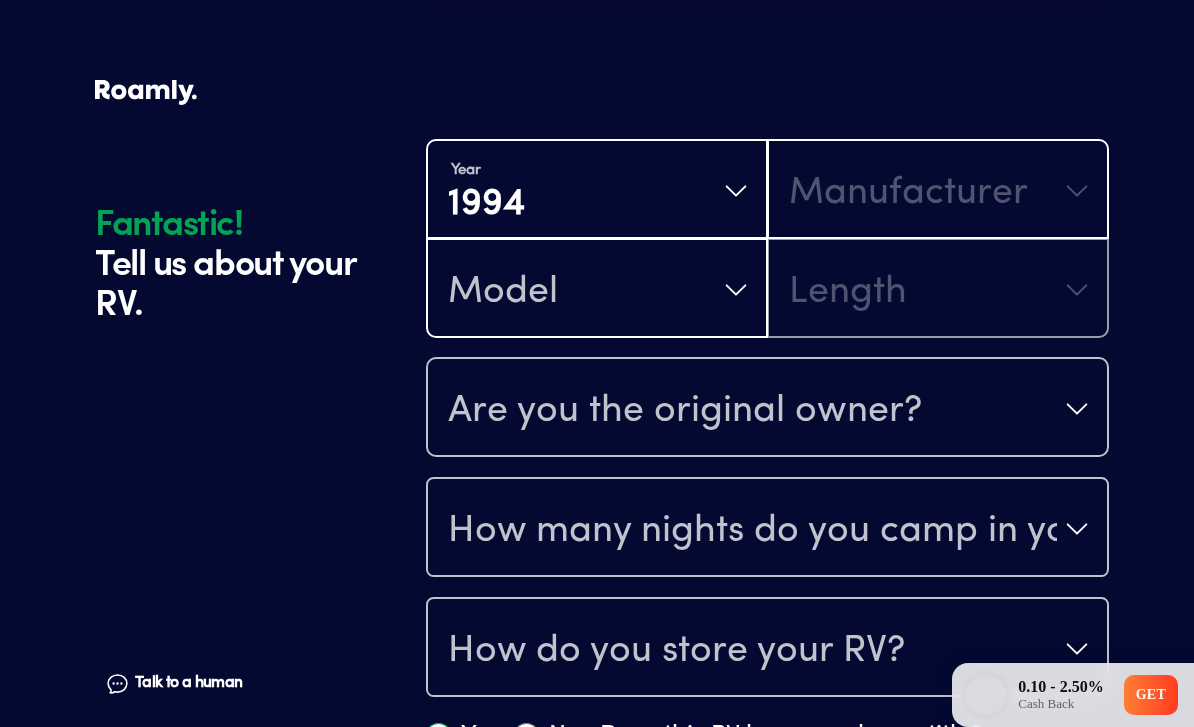 click on "Model" at bounding box center (597, 290) 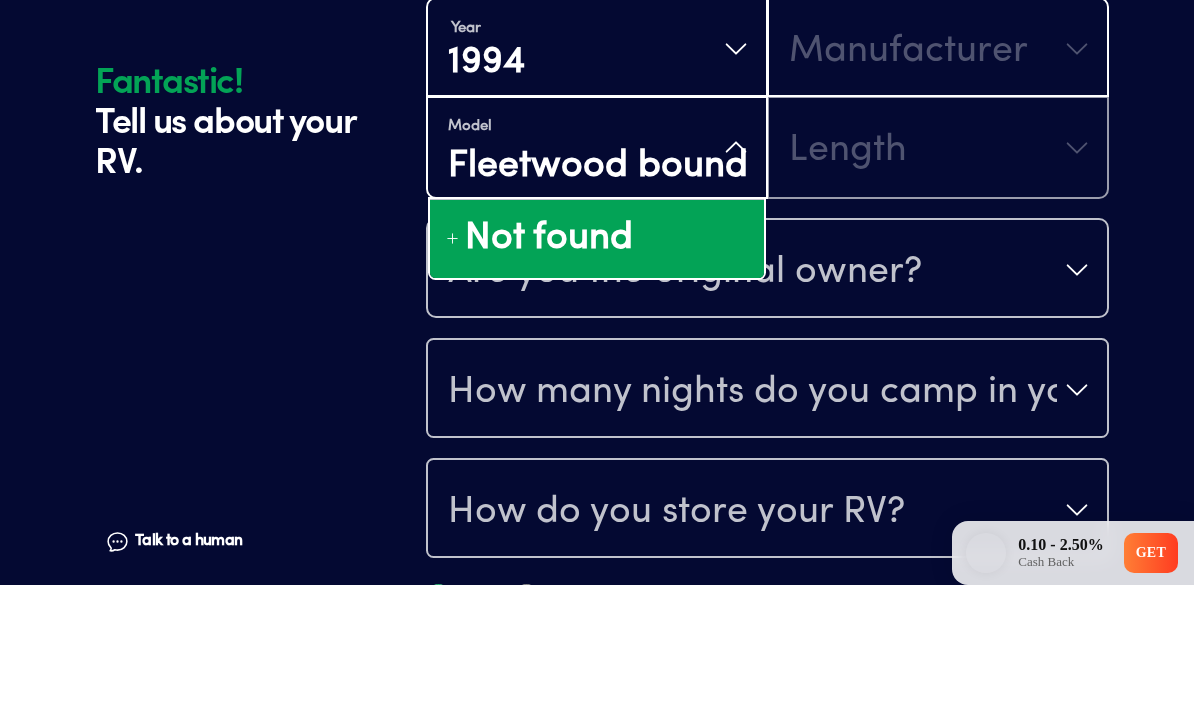 type on "Fleetwood bounder" 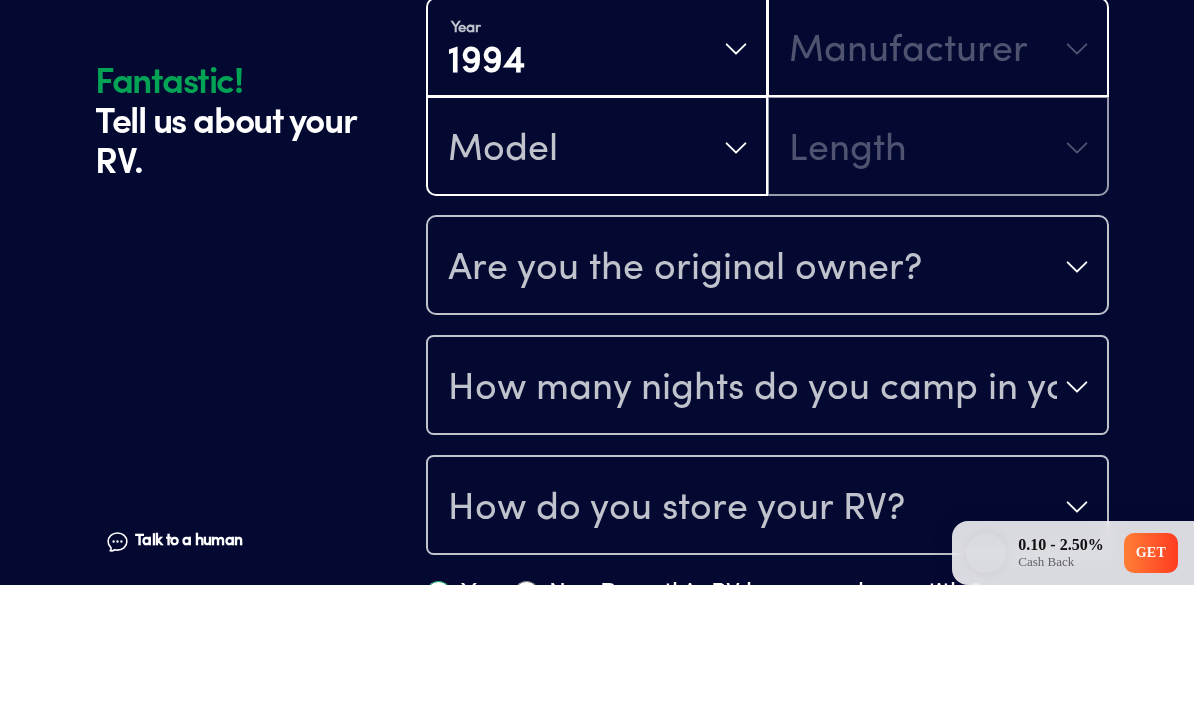 scroll, scrollTop: 732, scrollLeft: 0, axis: vertical 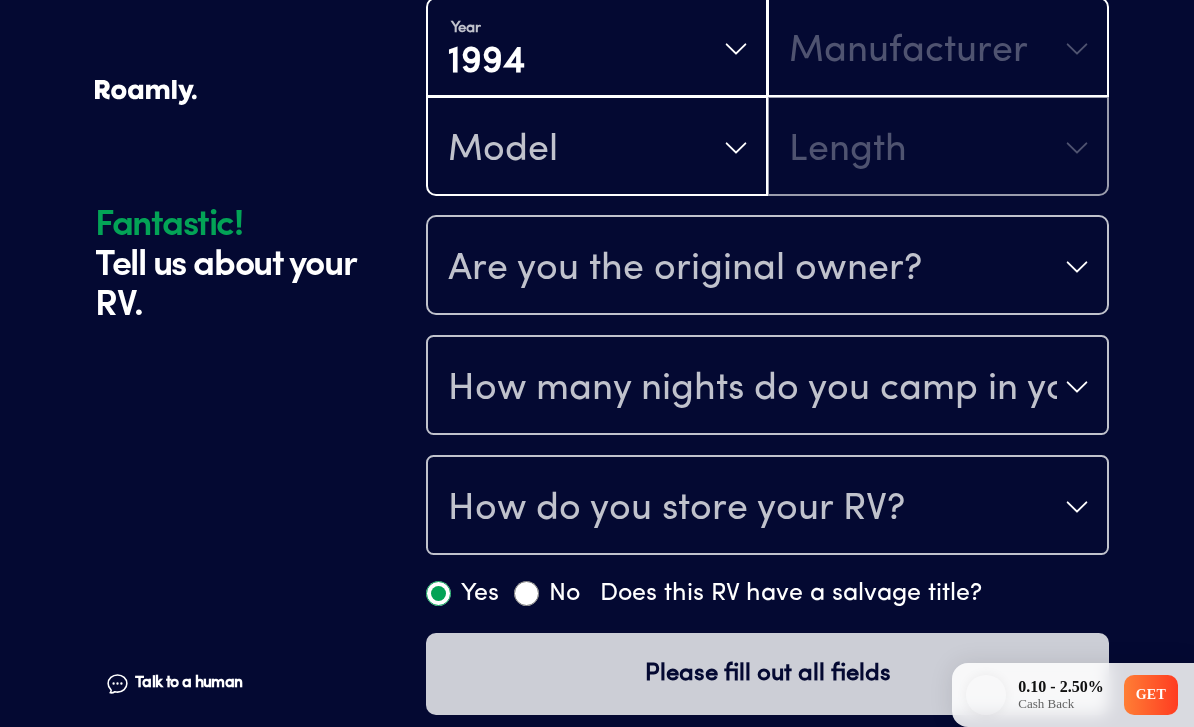 click on "Model" at bounding box center [597, 148] 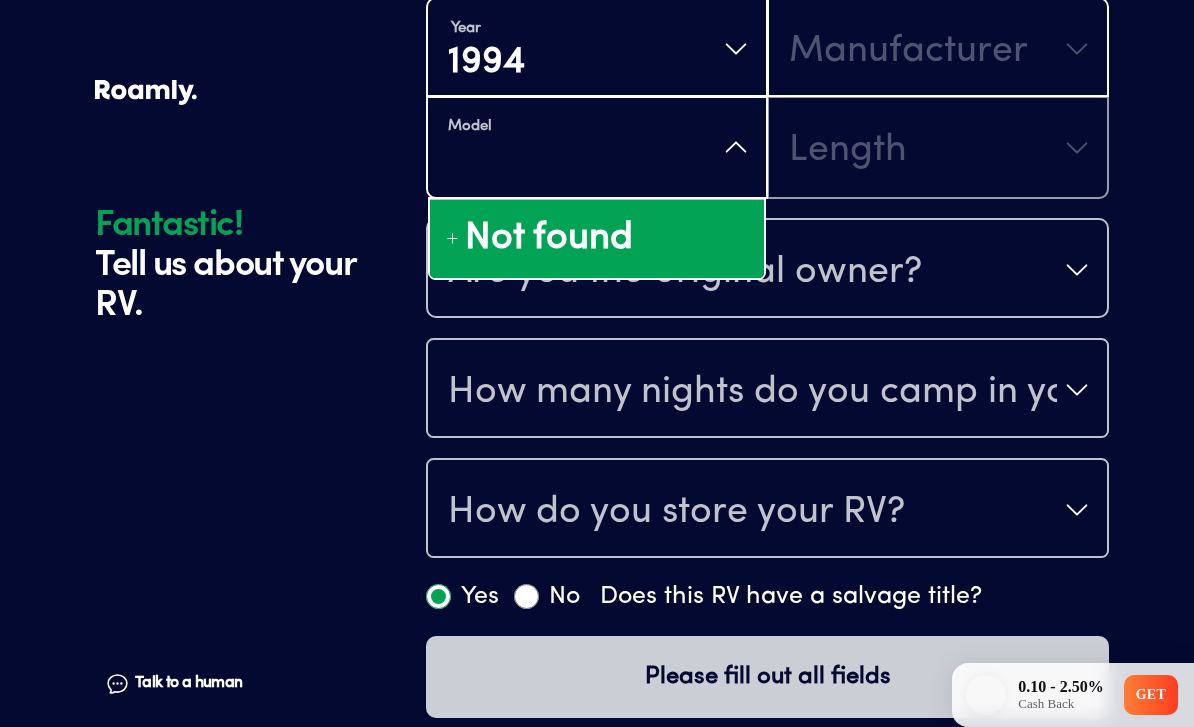 click on "Not found" at bounding box center (597, 239) 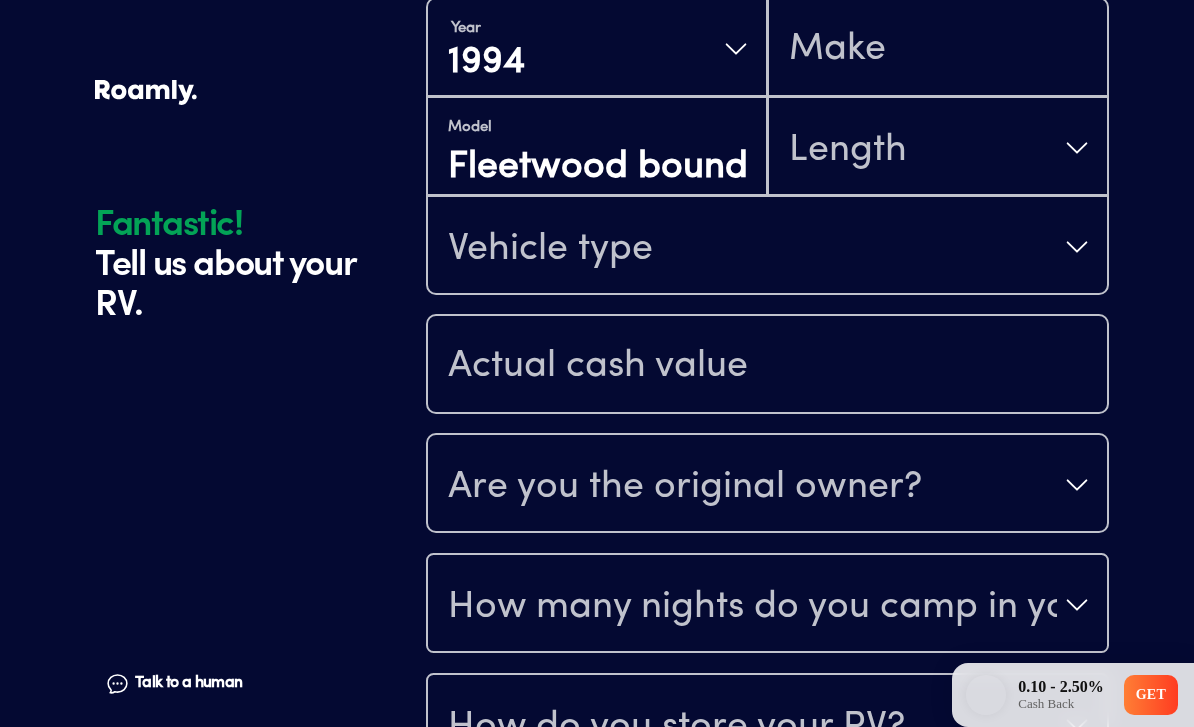 scroll, scrollTop: 0, scrollLeft: 55, axis: horizontal 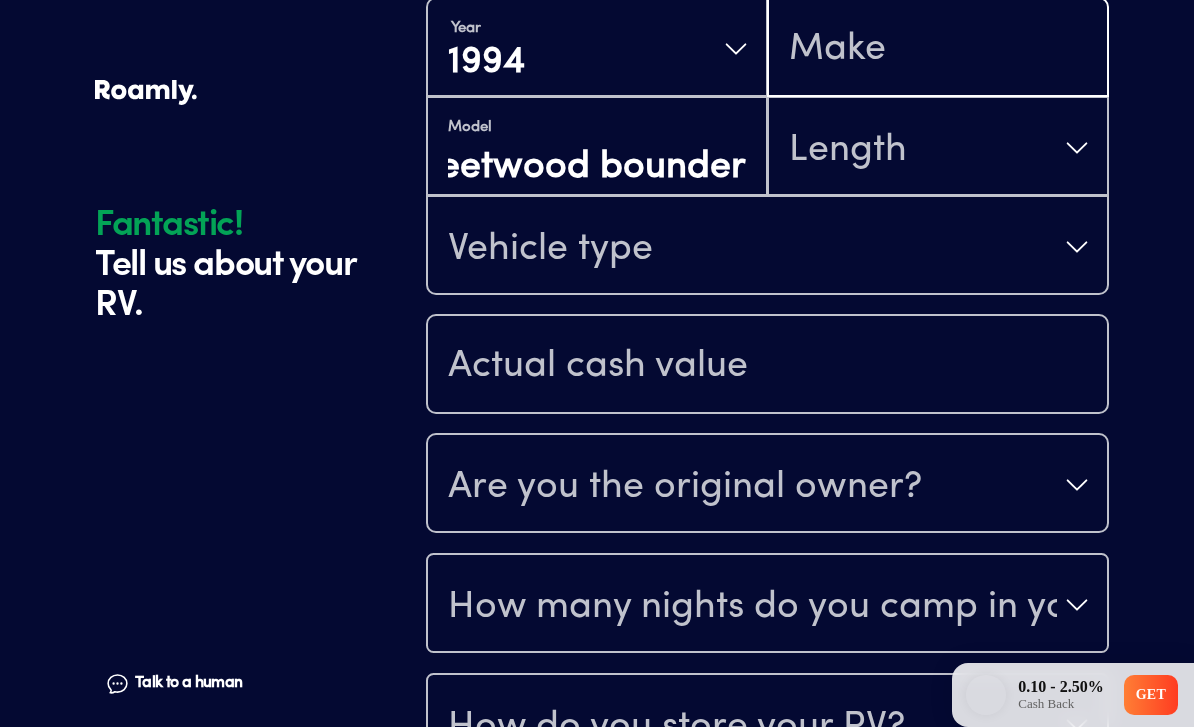 click at bounding box center [938, 49] 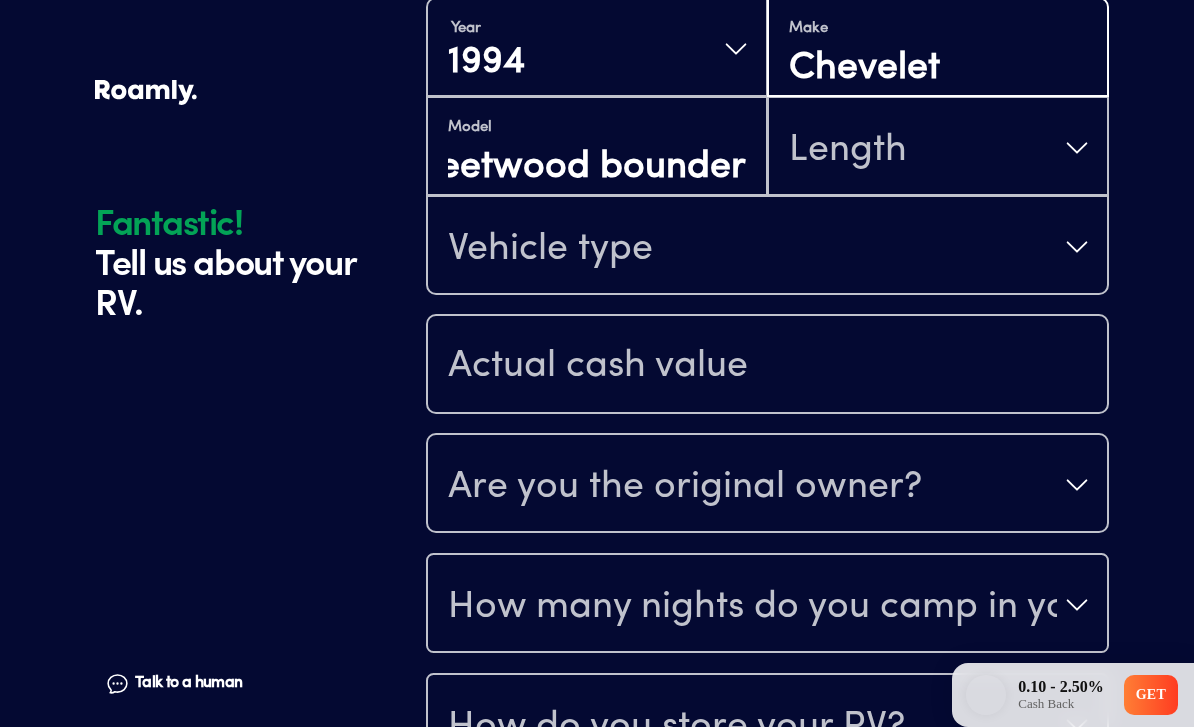 type on "Chevelet" 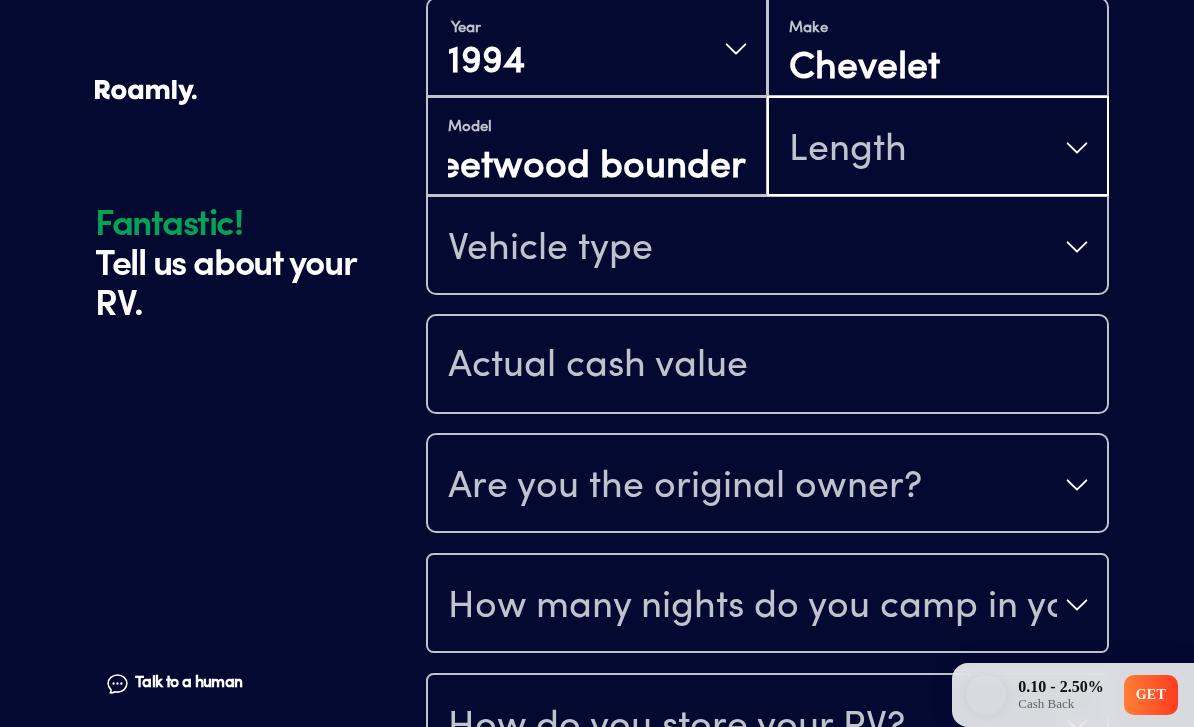 click on "Length" at bounding box center (938, 148) 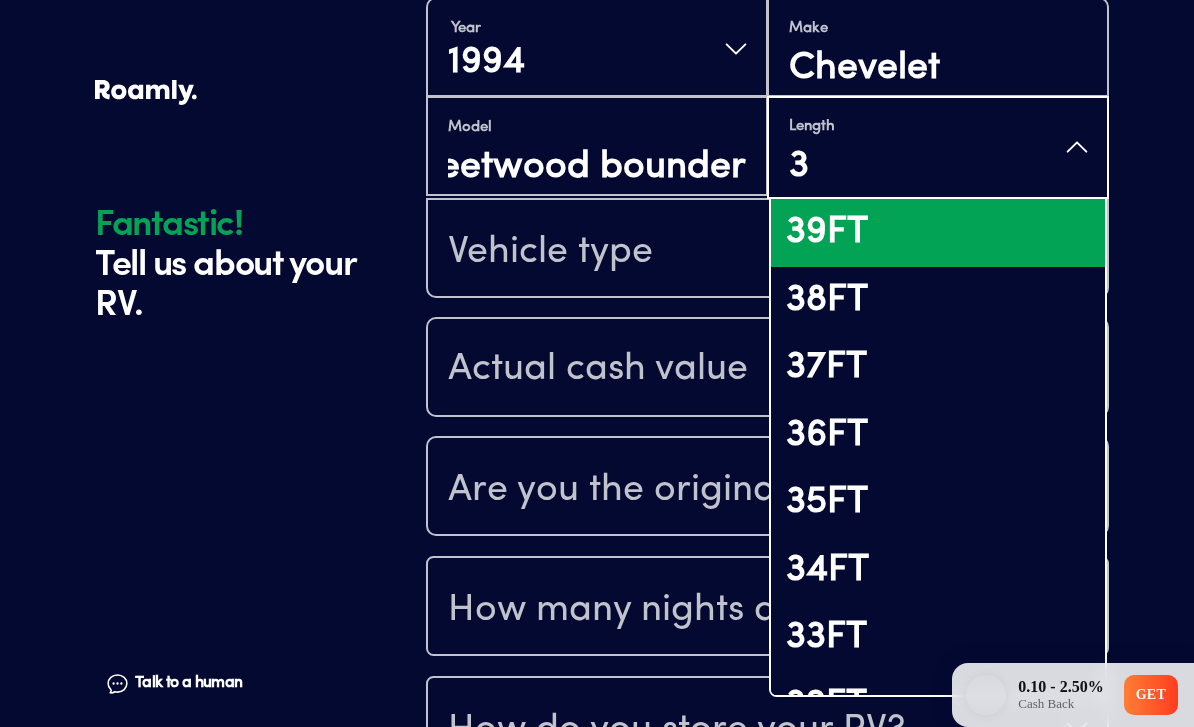 type on "37" 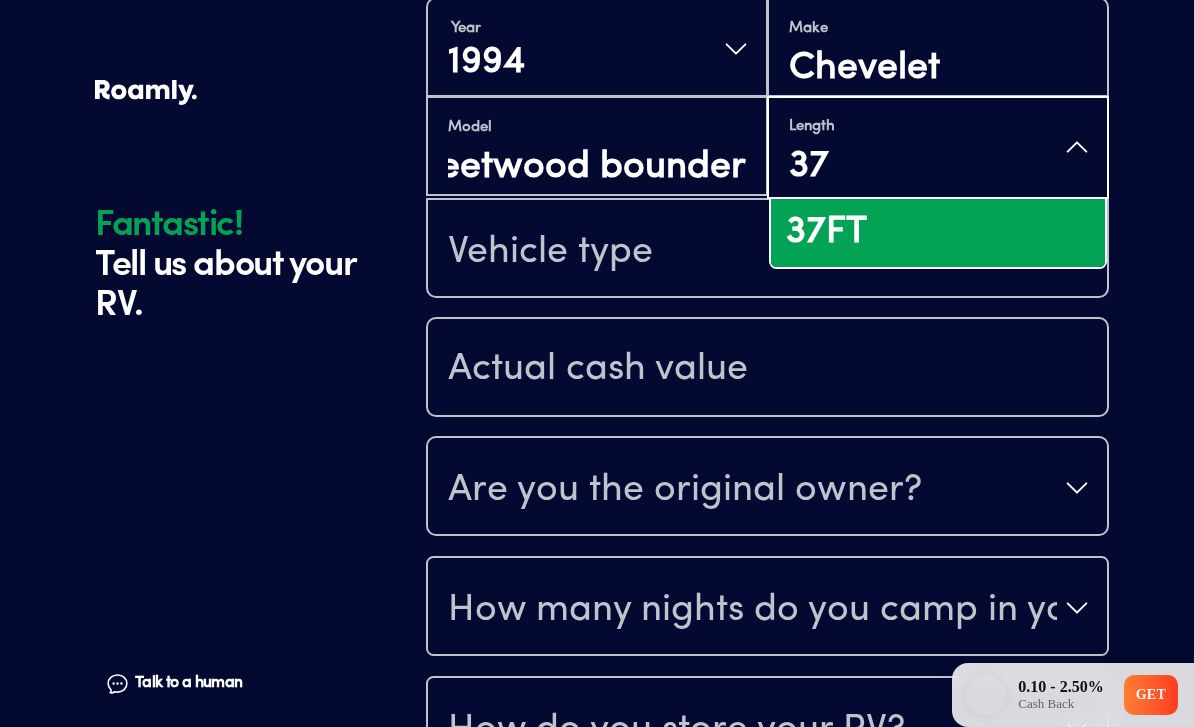 click on "37FT" at bounding box center [938, 233] 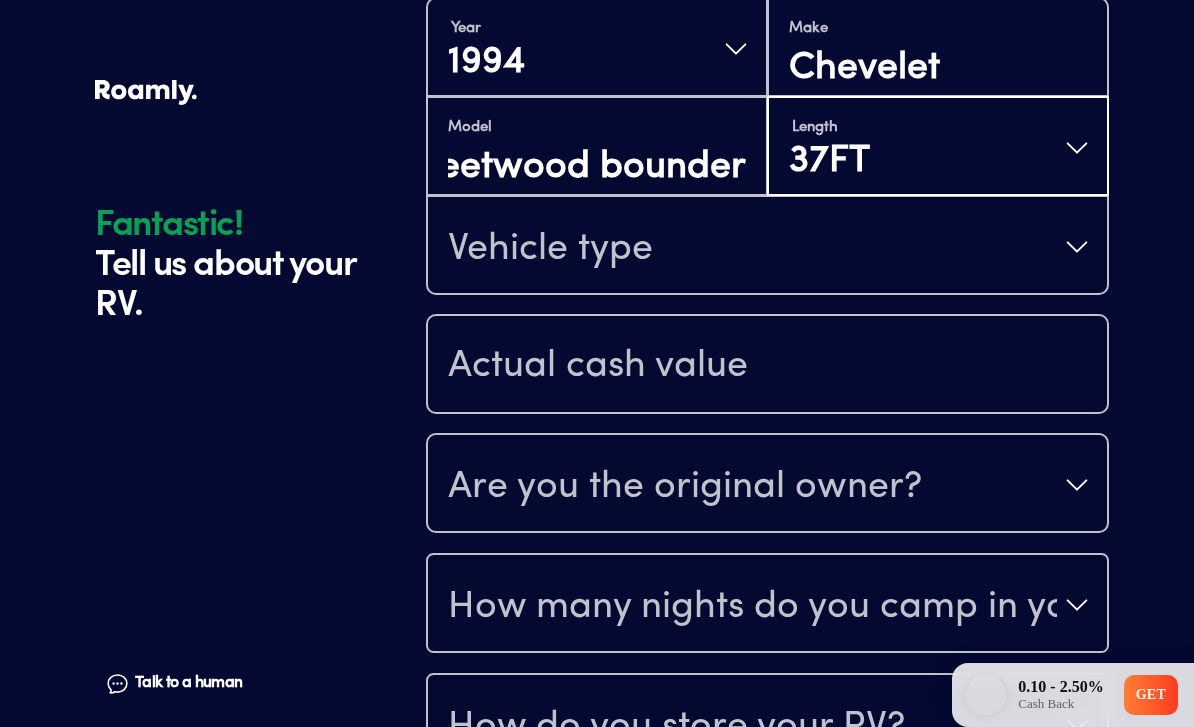 click on "Vehicle type" at bounding box center [767, 247] 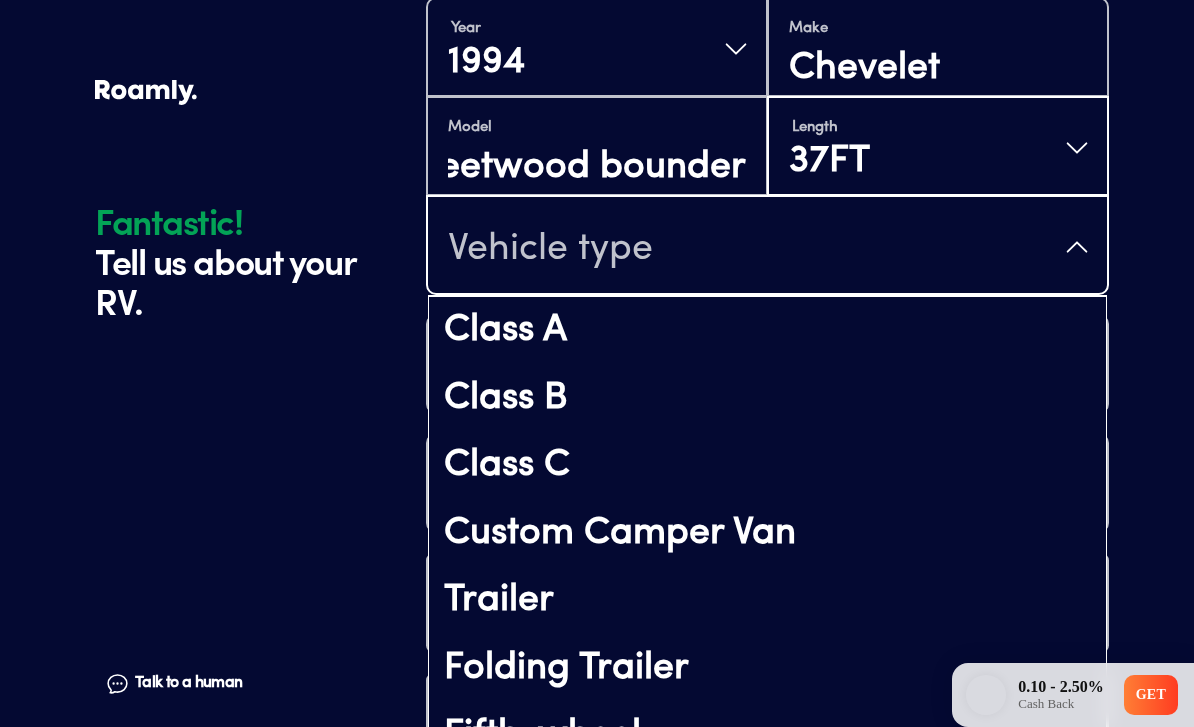 click on "Class A" at bounding box center (767, 331) 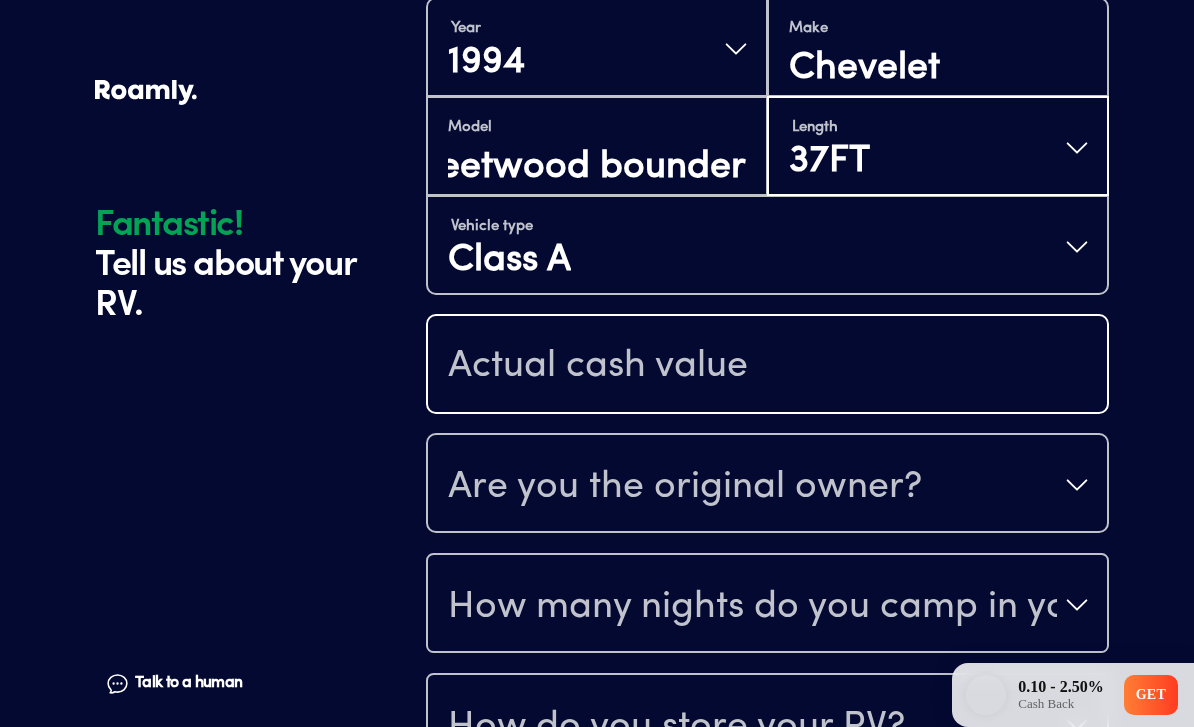 click at bounding box center [767, 366] 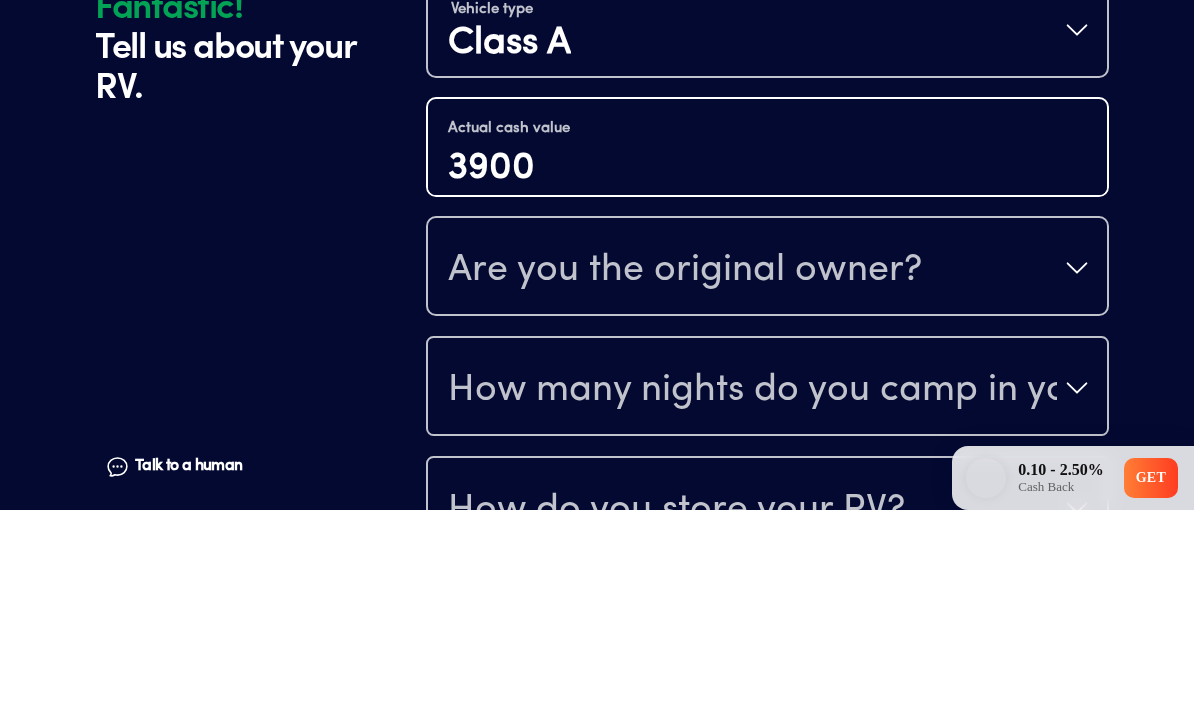 type on "3900" 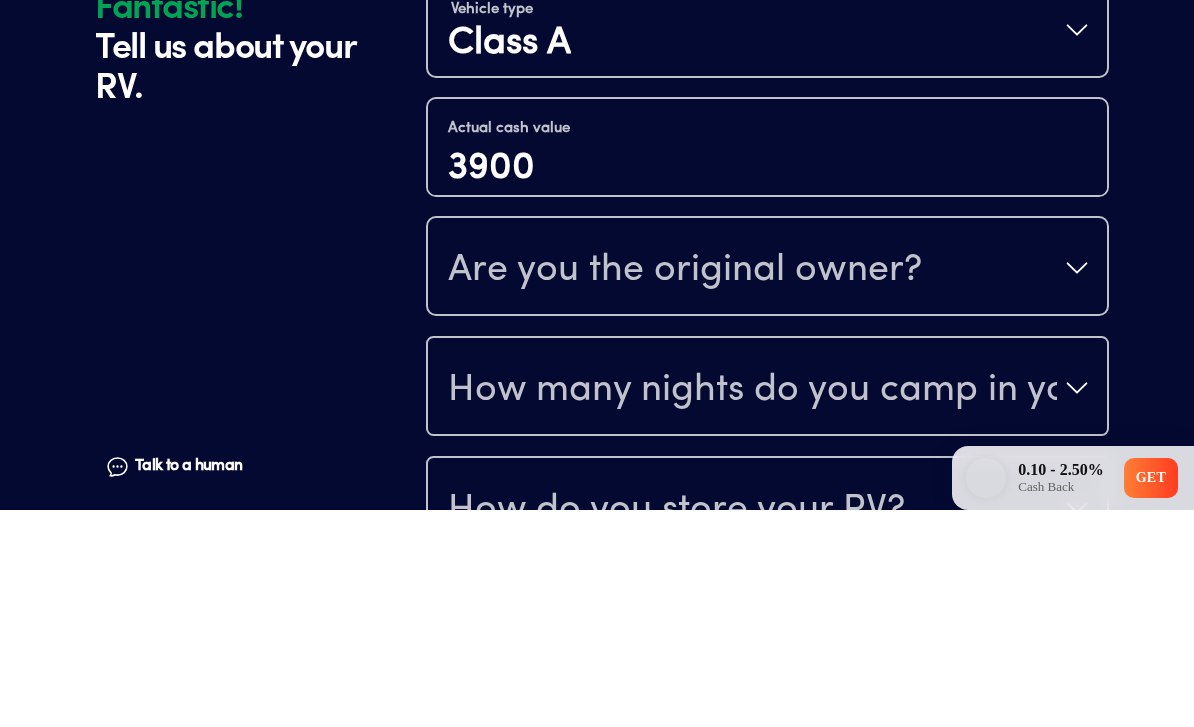 click on "Are you the original owner?" at bounding box center (767, 485) 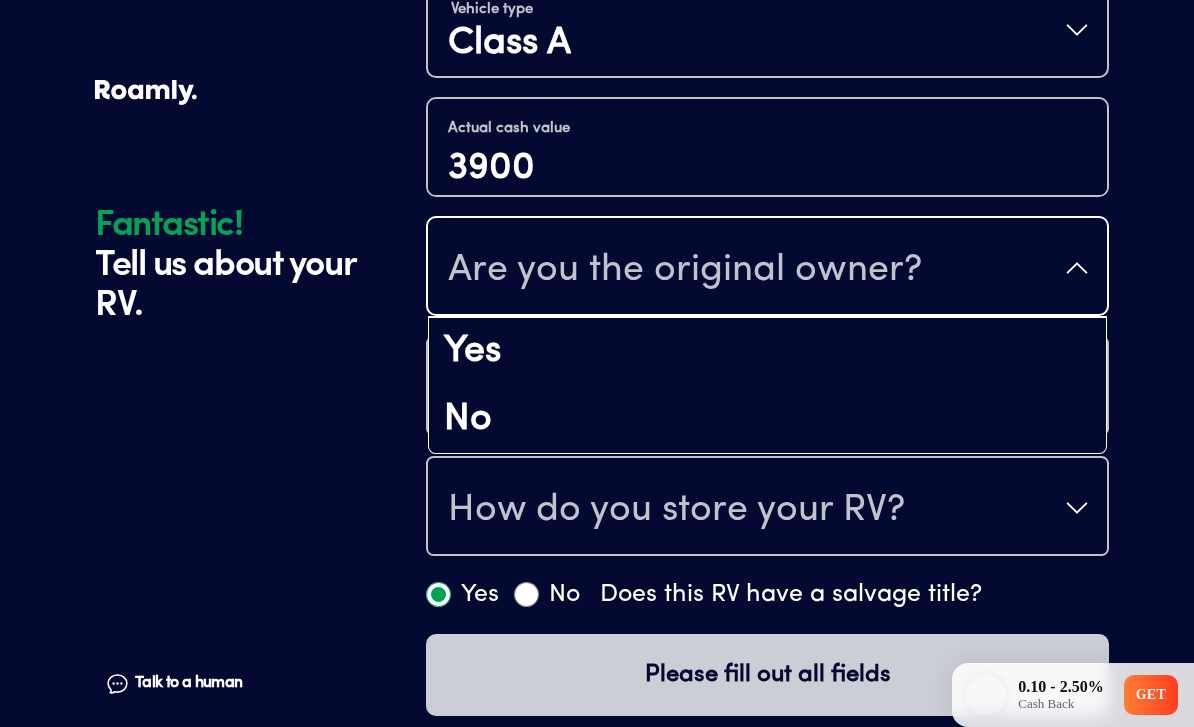 click on "No" at bounding box center (767, 420) 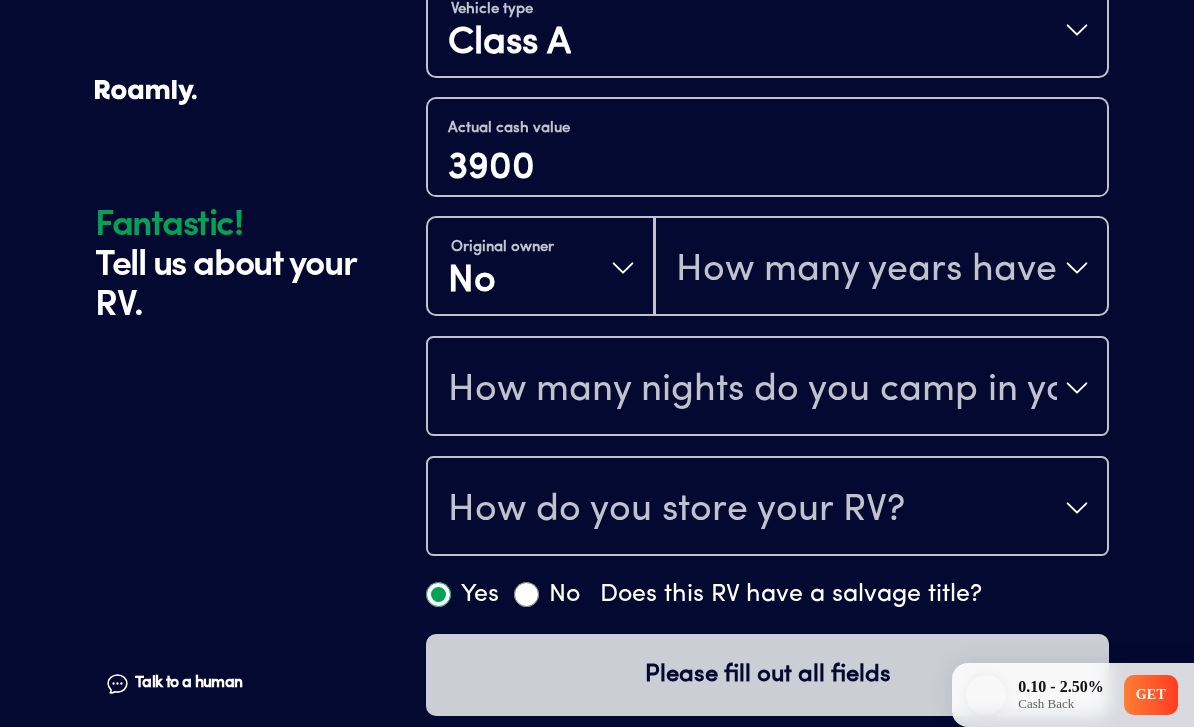 click on "How many years have you owned it?" at bounding box center [866, 270] 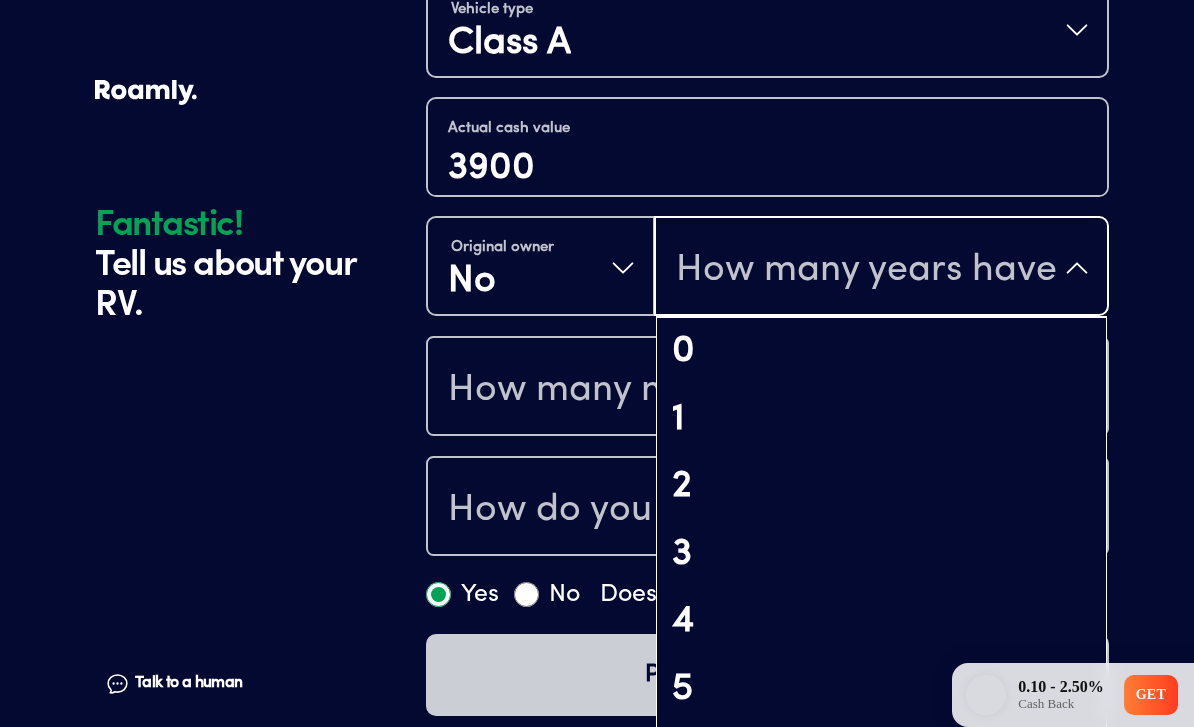 click on "1" at bounding box center (881, 420) 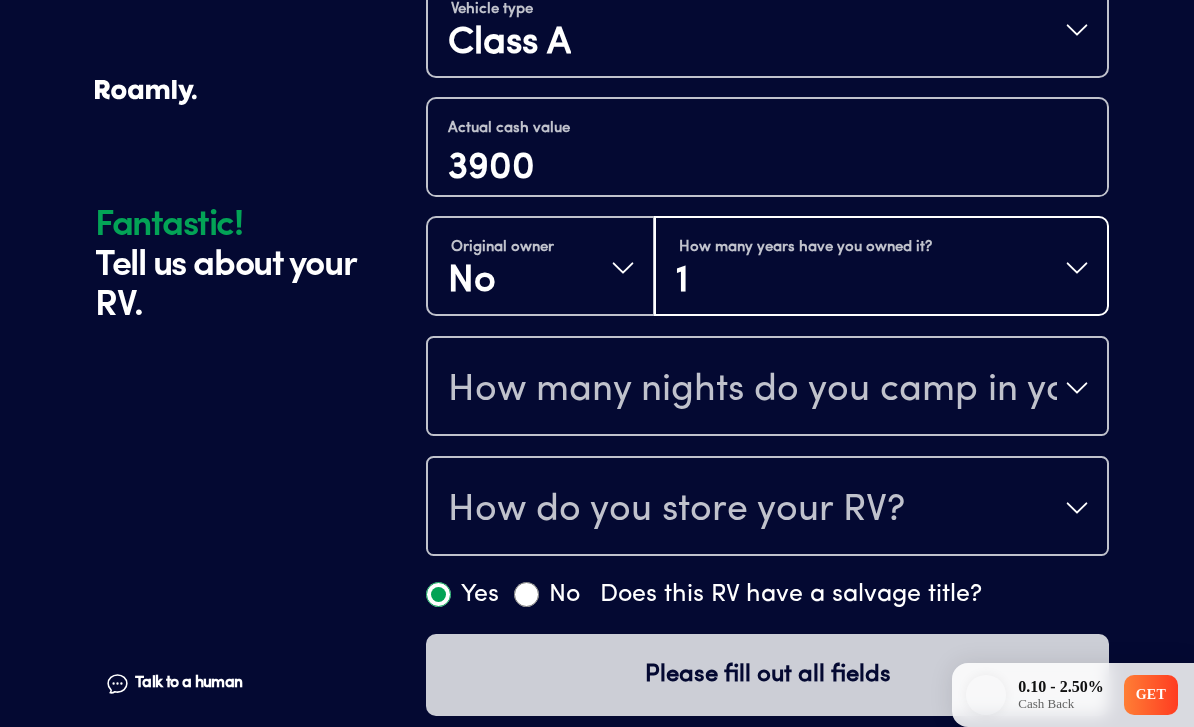 click on "How many nights do you camp in your RV?" at bounding box center (752, 390) 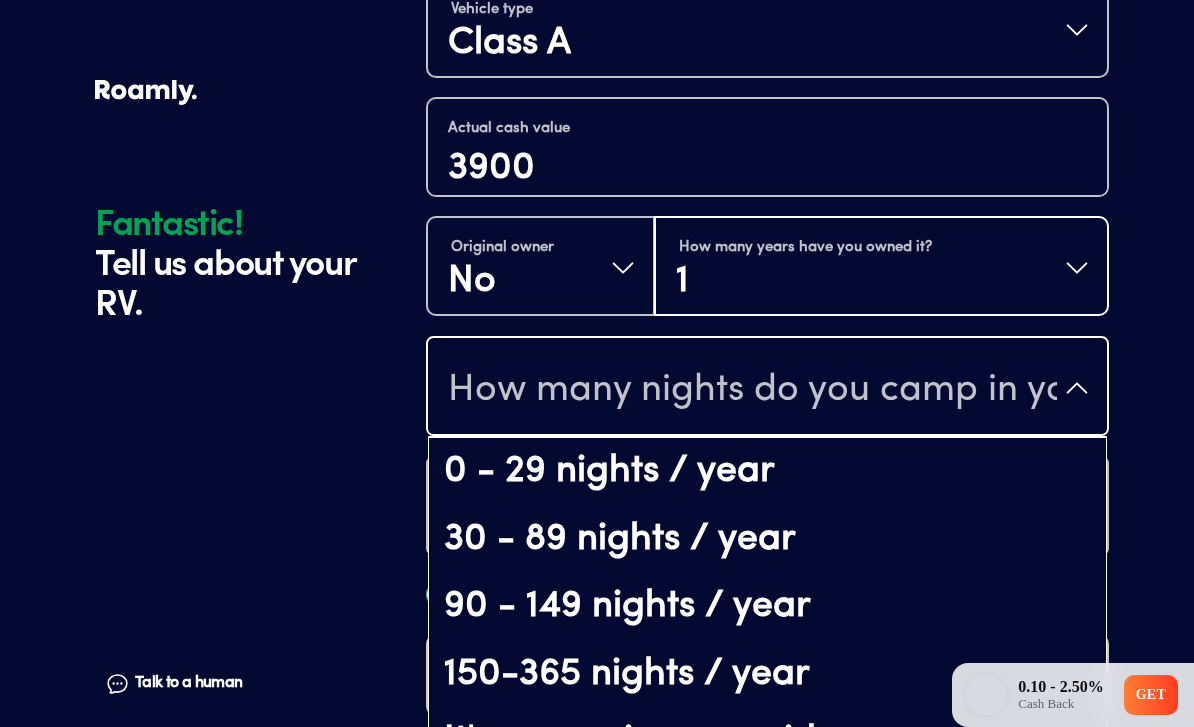 click on "0 - 29 nights / year" at bounding box center (767, 472) 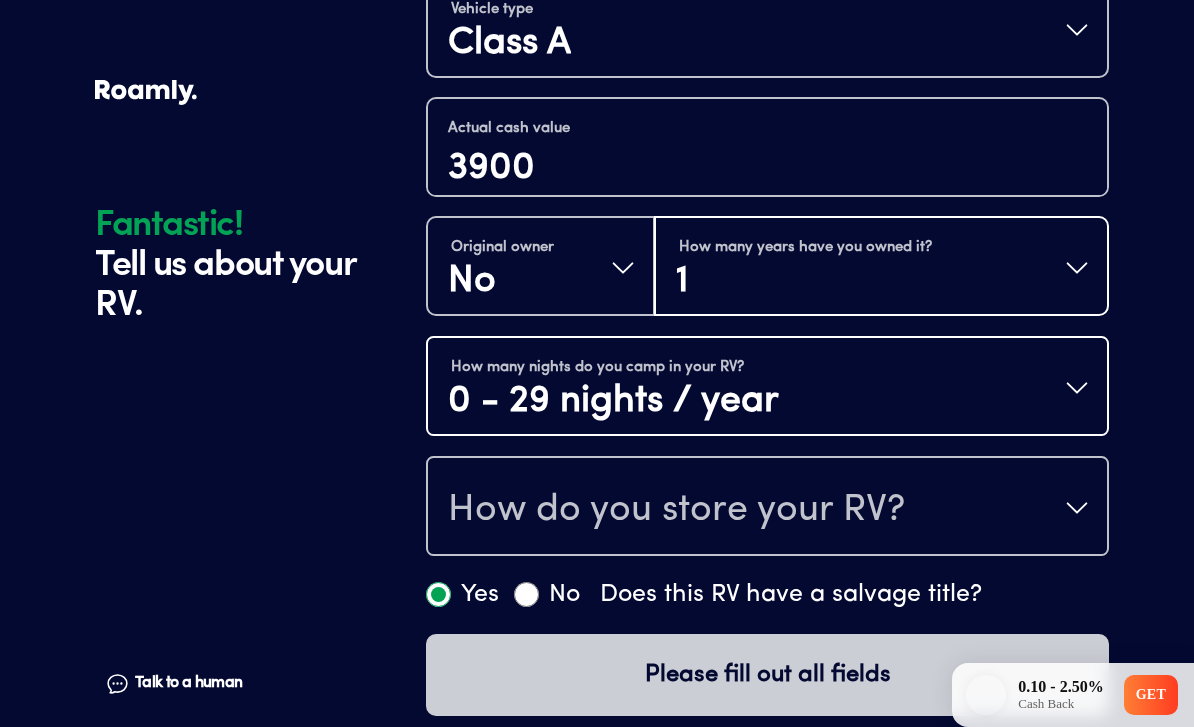 scroll, scrollTop: 967, scrollLeft: 0, axis: vertical 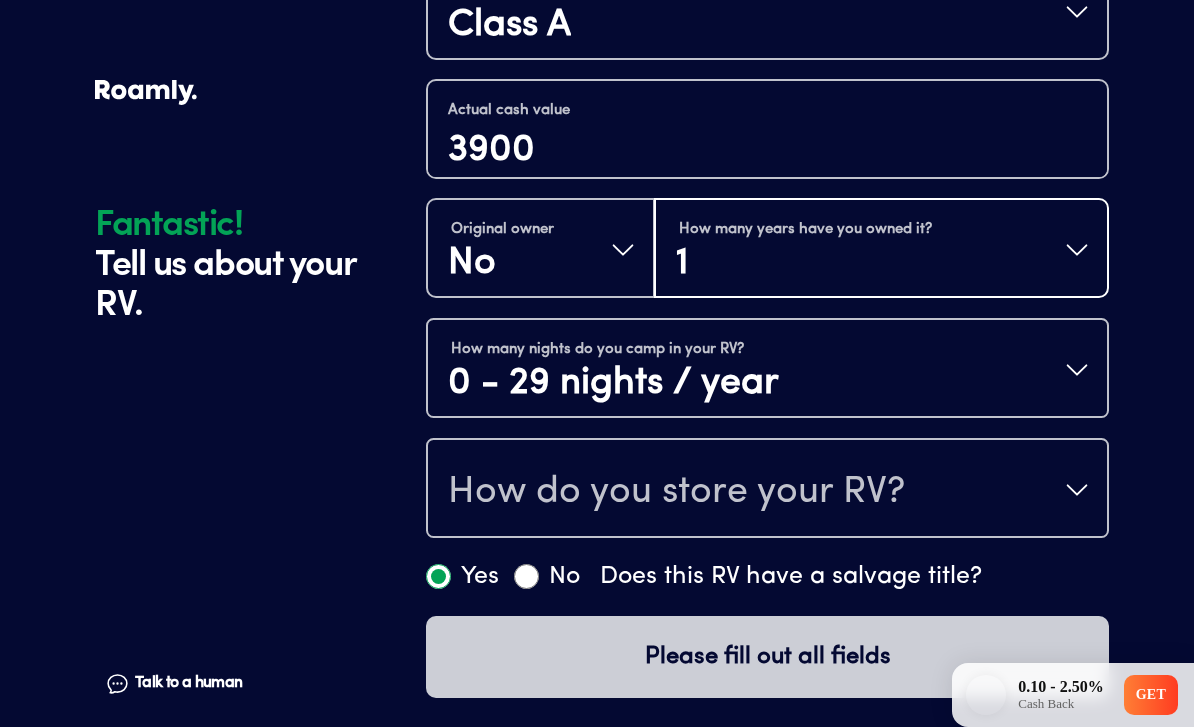 click on "How do you store your RV?" at bounding box center [767, 490] 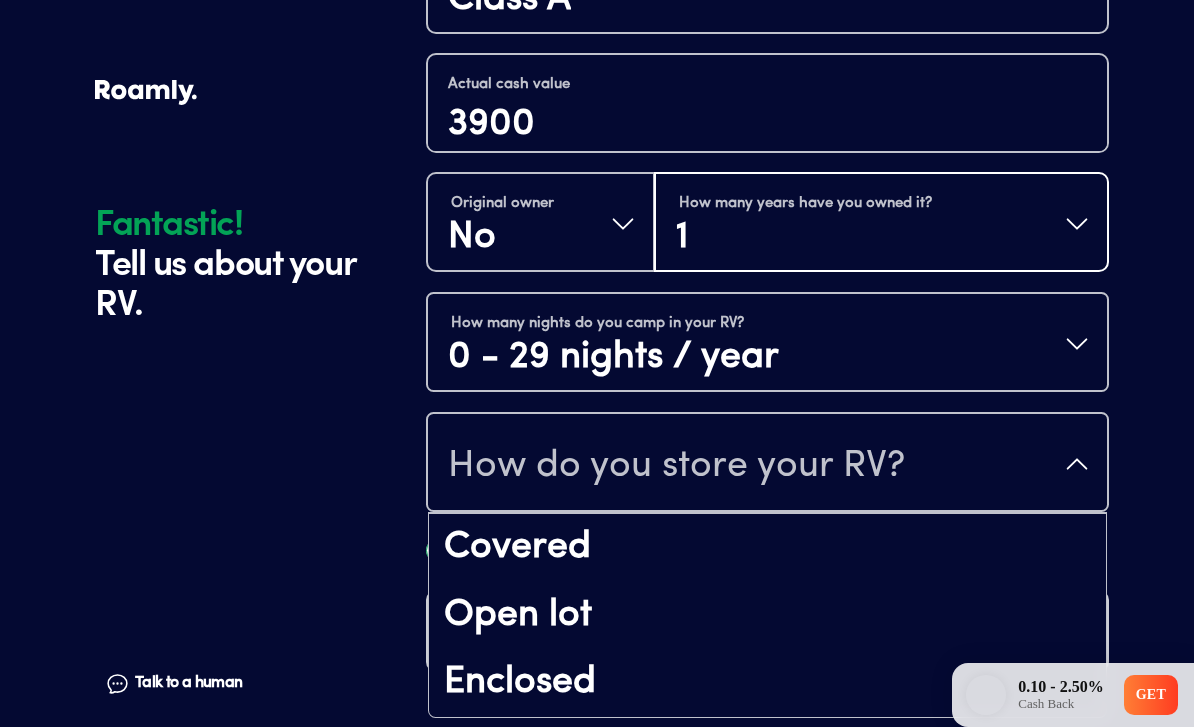 scroll, scrollTop: 25, scrollLeft: 0, axis: vertical 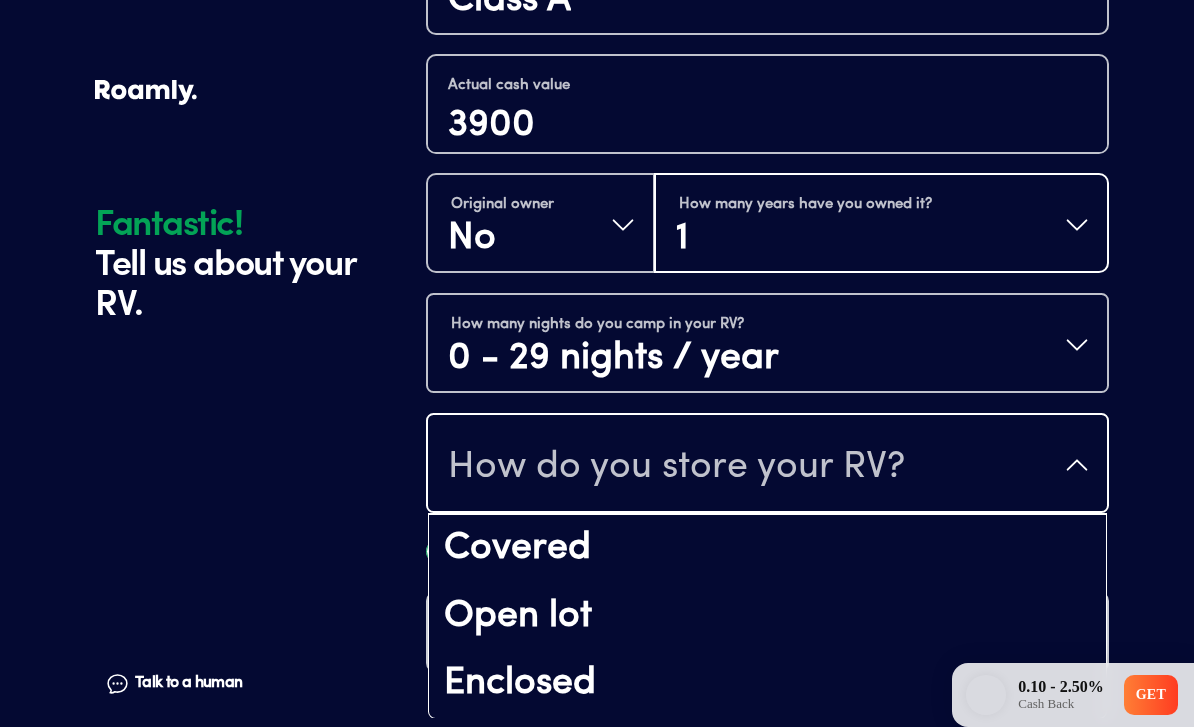 click on "Open lot" at bounding box center (767, 617) 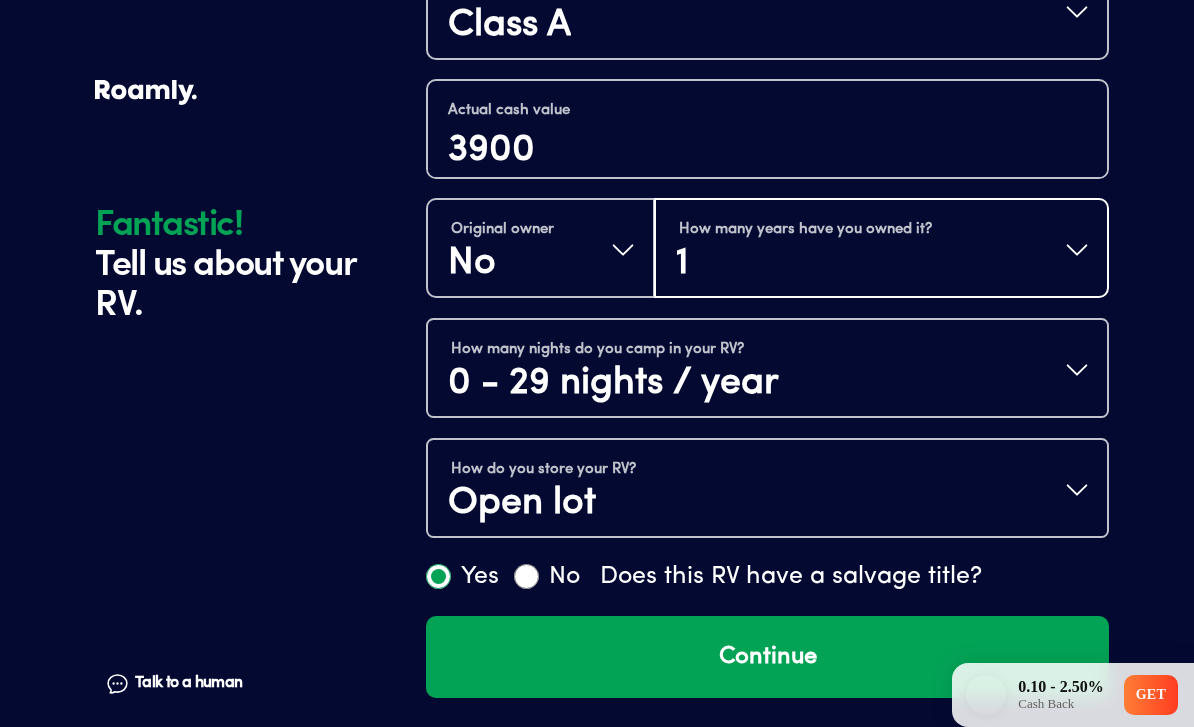 click on "Continue" at bounding box center [767, 657] 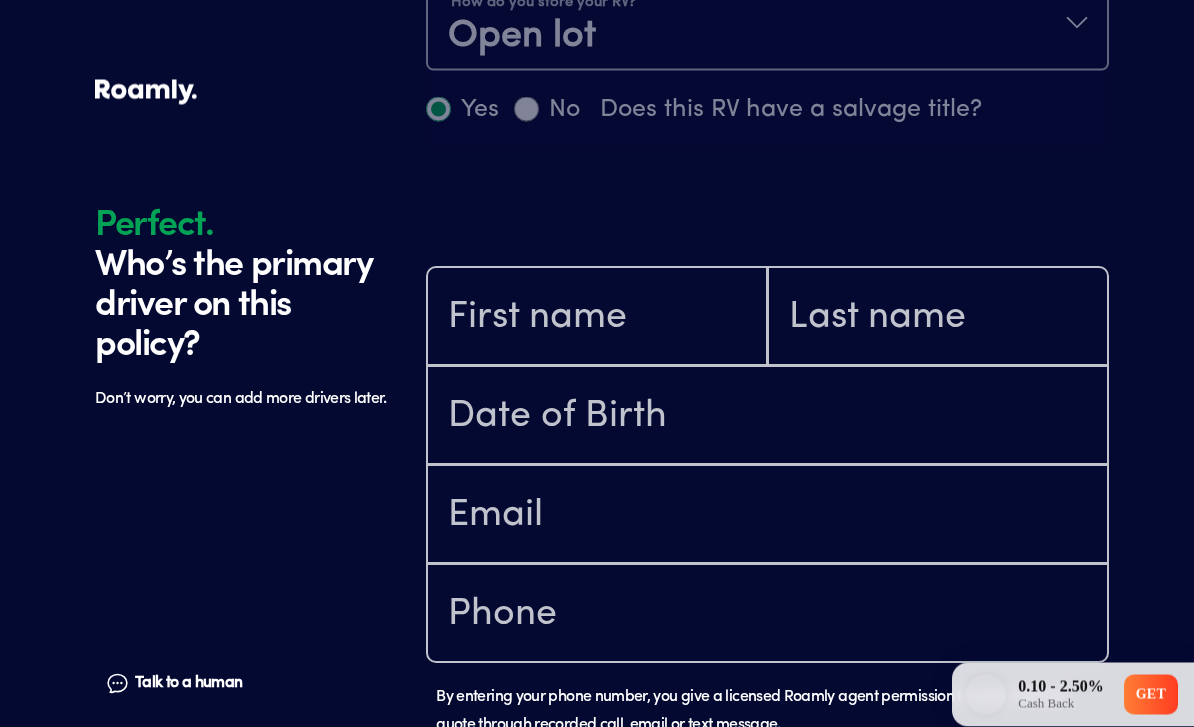scroll, scrollTop: 1602, scrollLeft: 0, axis: vertical 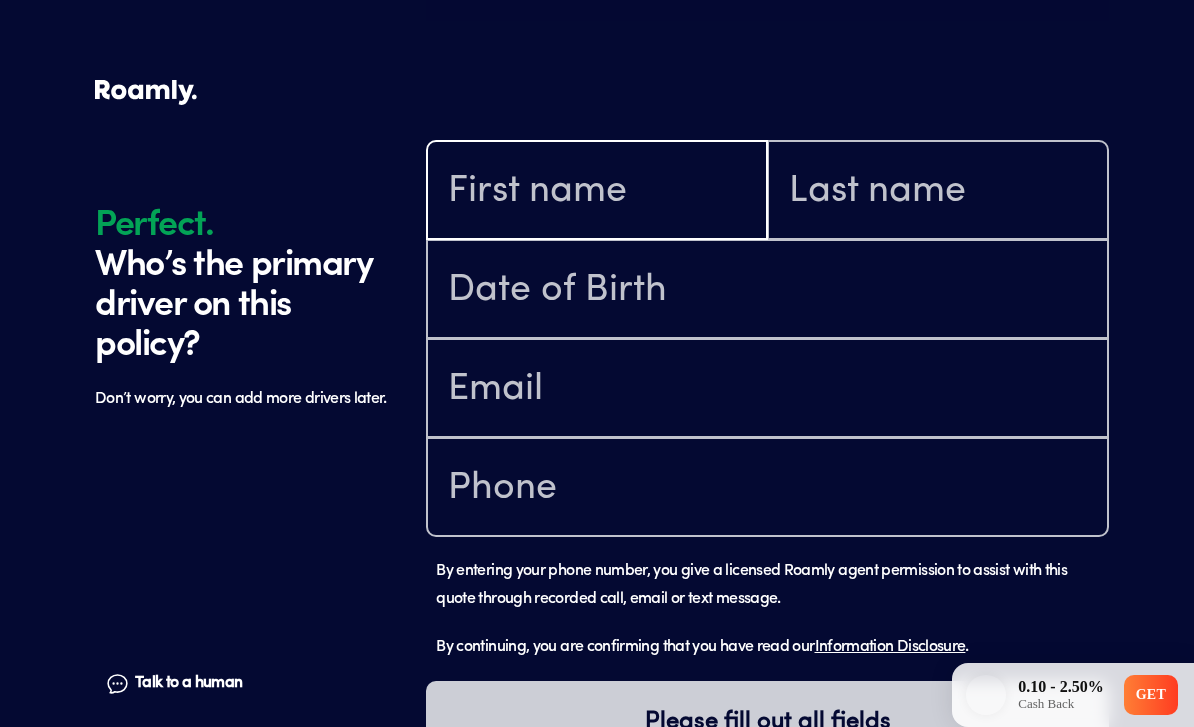 click at bounding box center (597, 192) 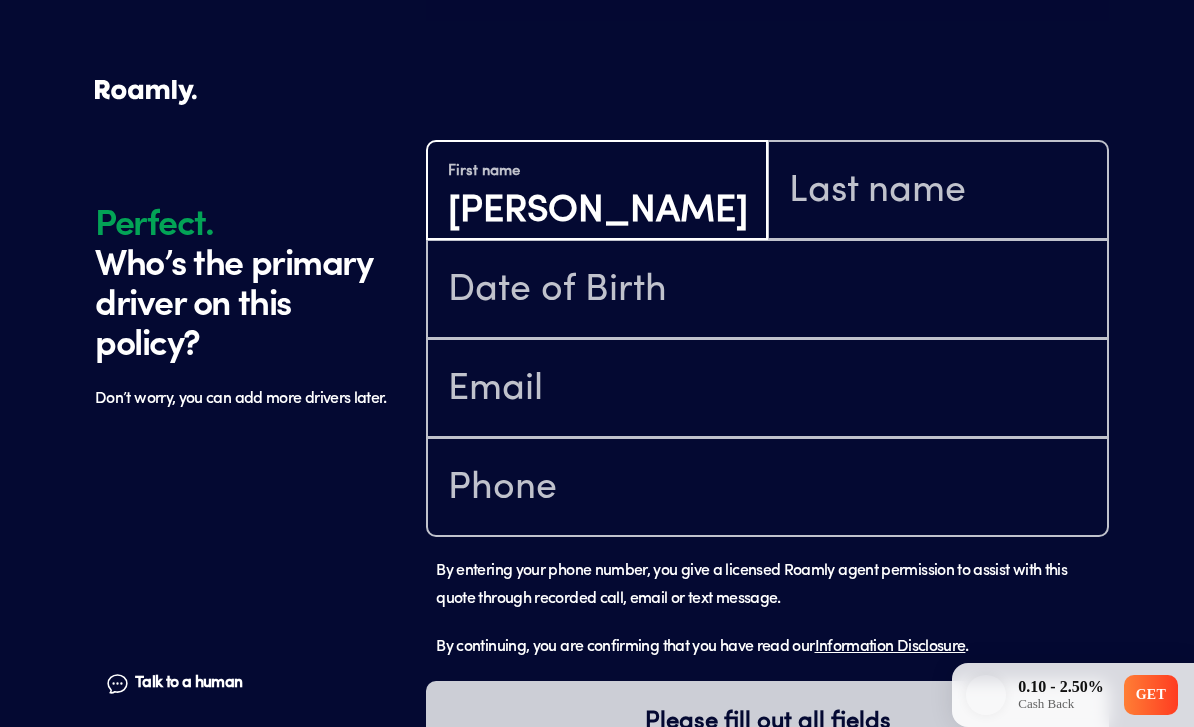 type on "[PERSON_NAME]" 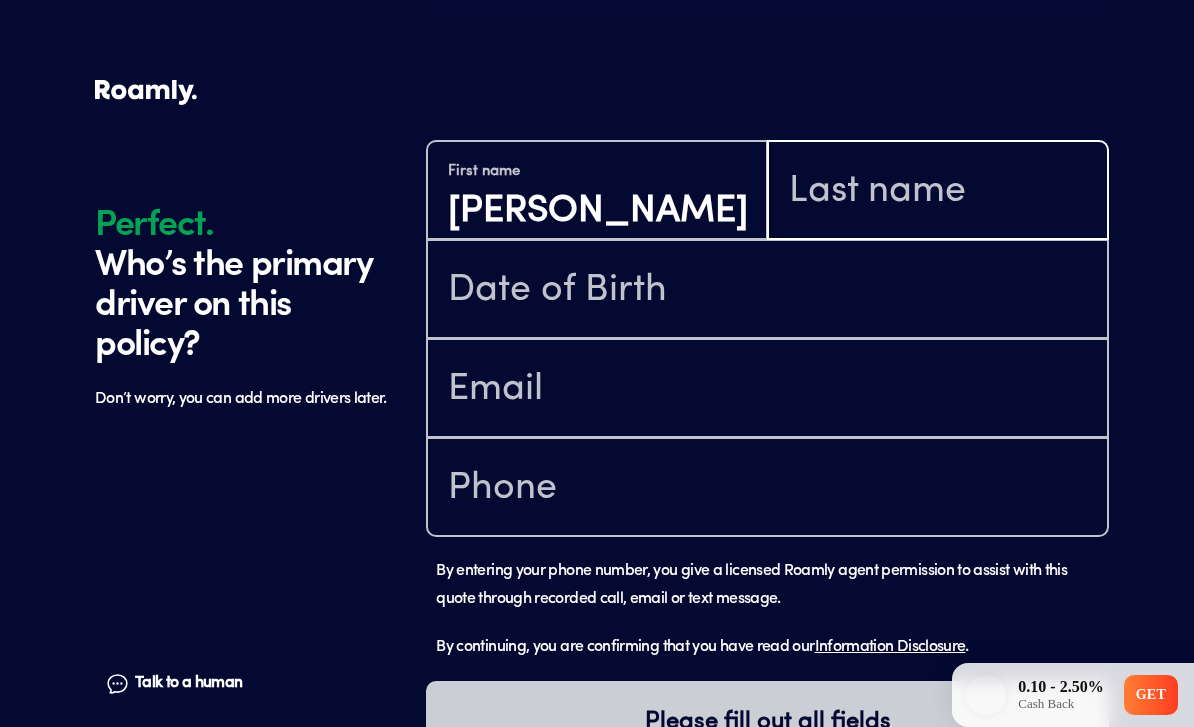 click at bounding box center (938, 192) 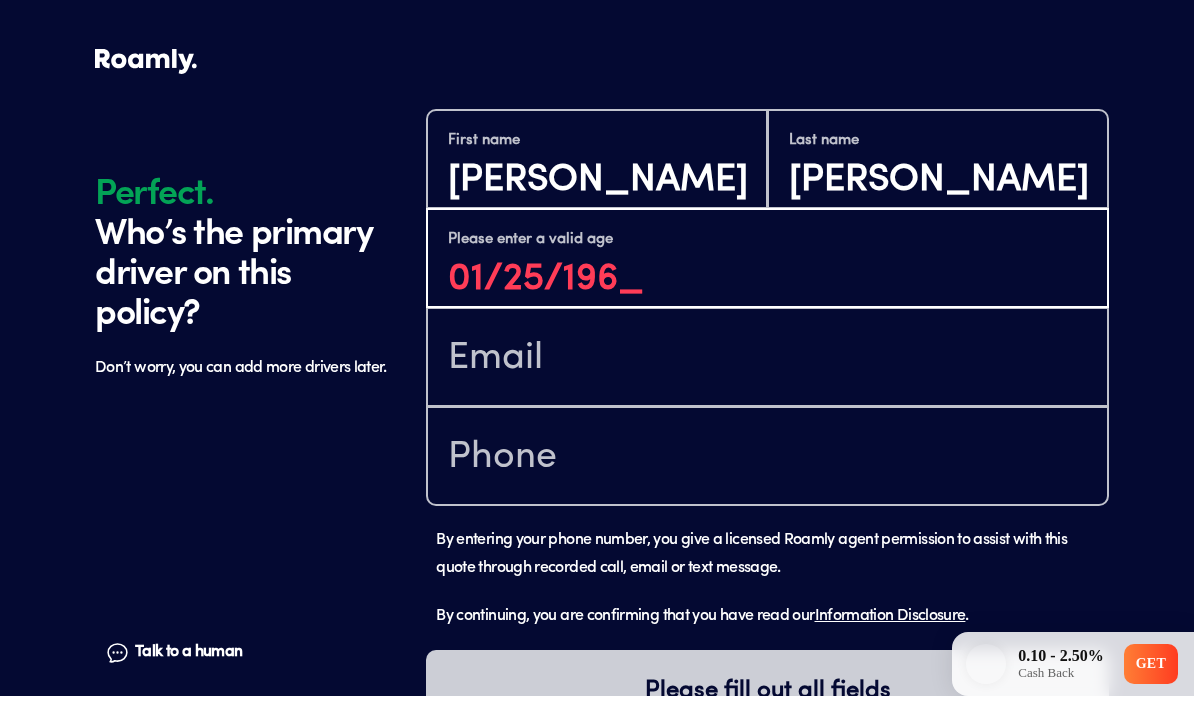 type on "[DATE]" 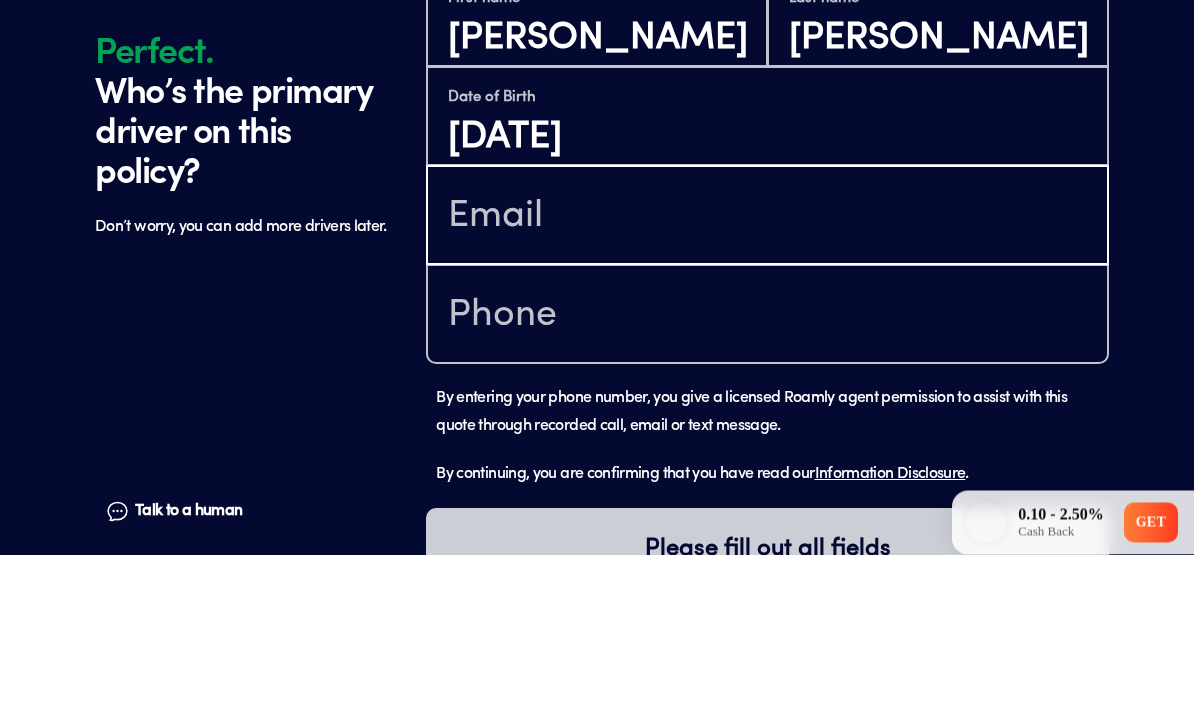 click at bounding box center [767, 390] 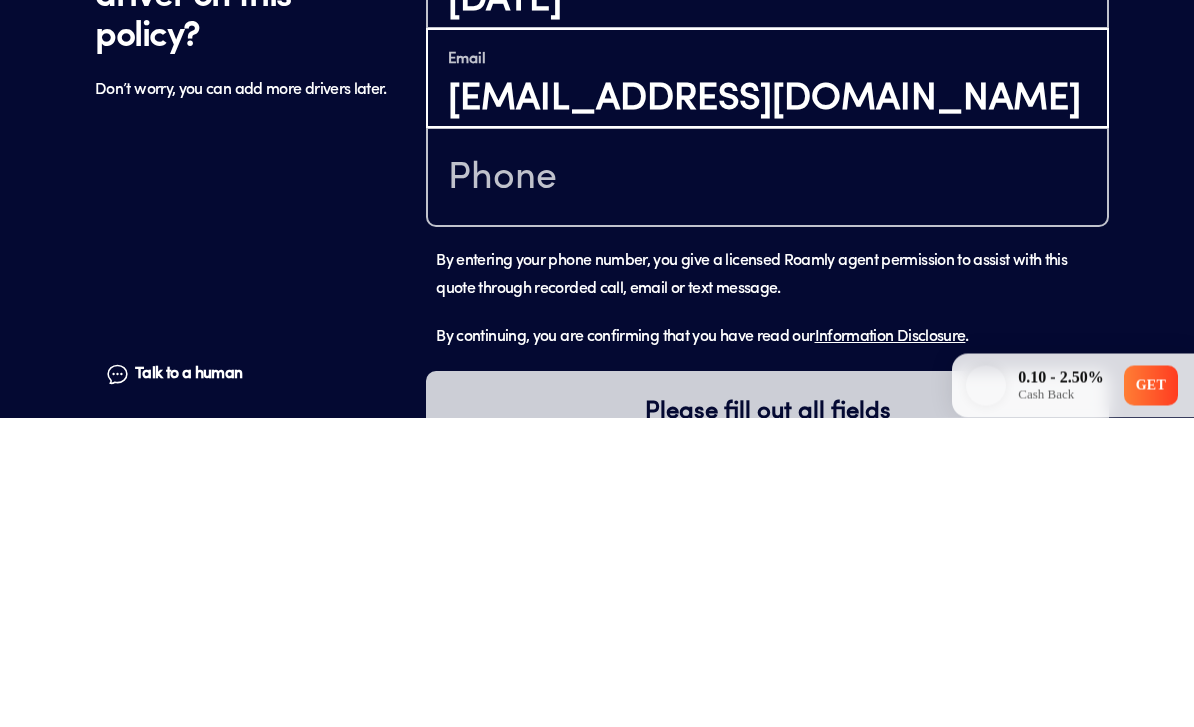 type on "[EMAIL_ADDRESS][DOMAIN_NAME]" 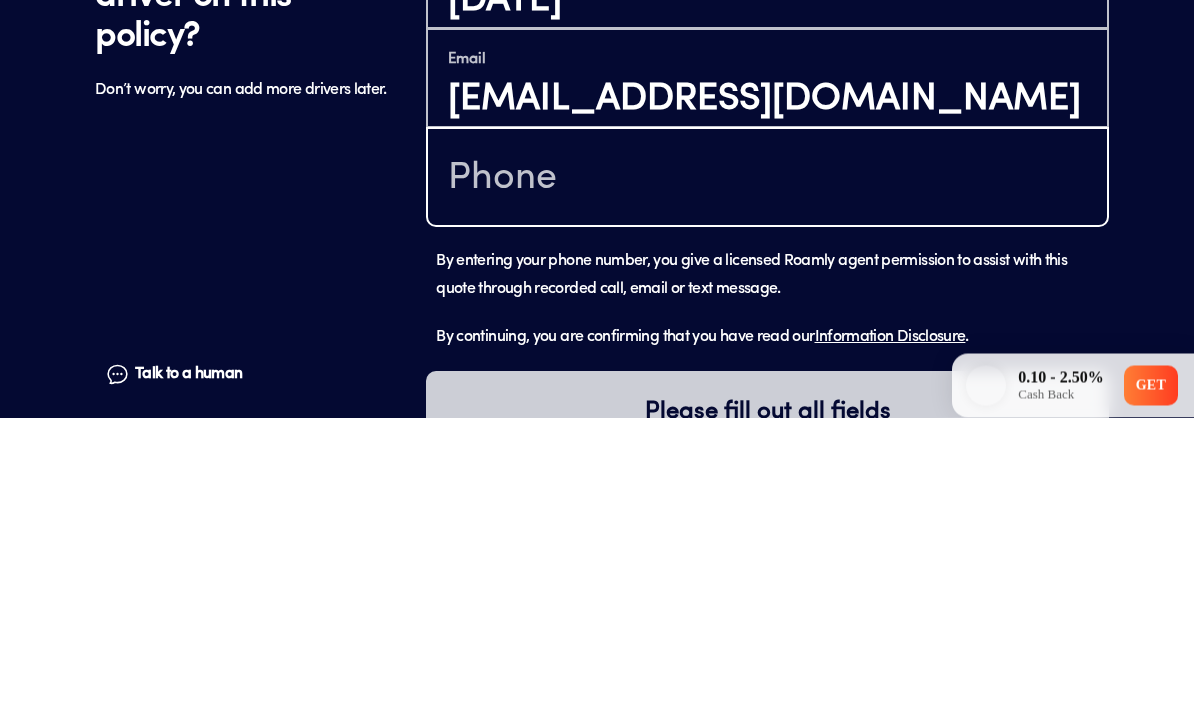 click at bounding box center [767, 489] 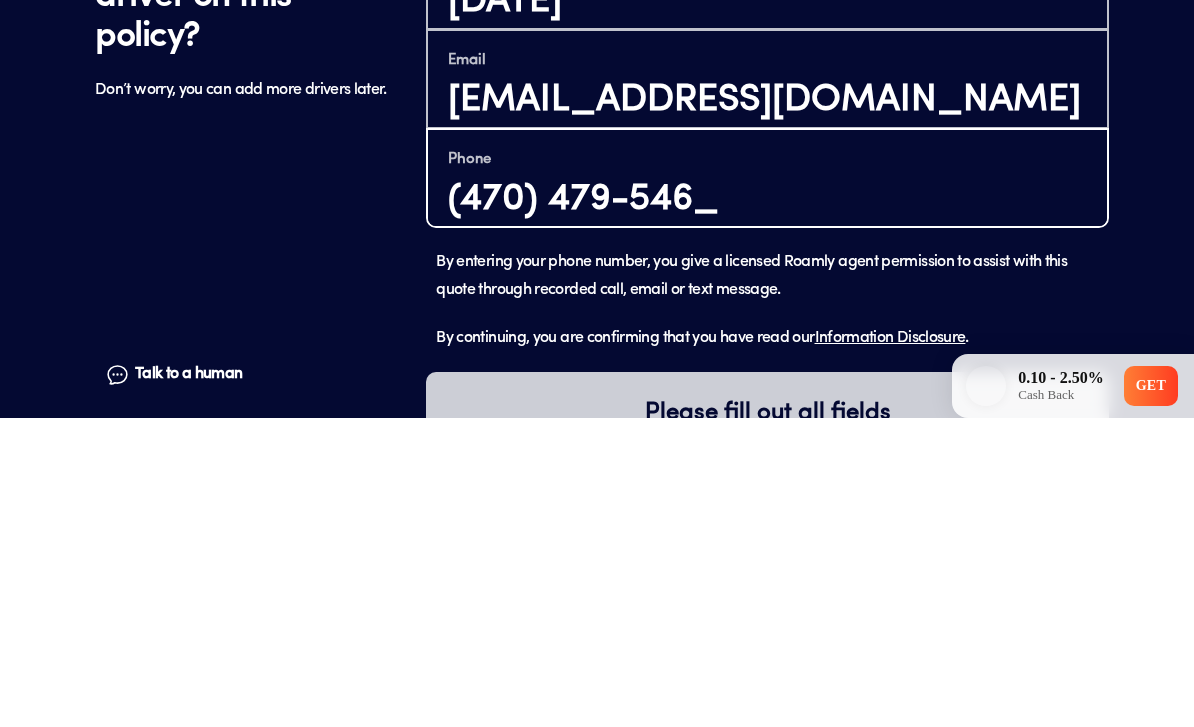 type on "[PHONE_NUMBER]" 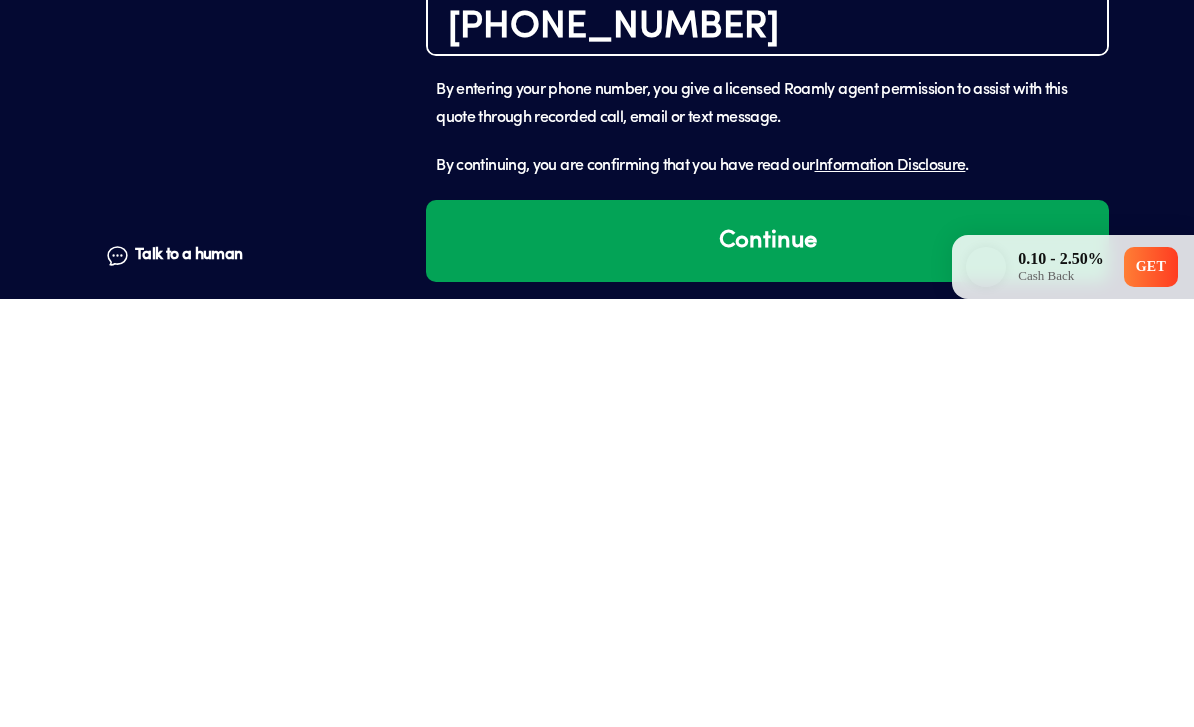 scroll, scrollTop: 1667, scrollLeft: 0, axis: vertical 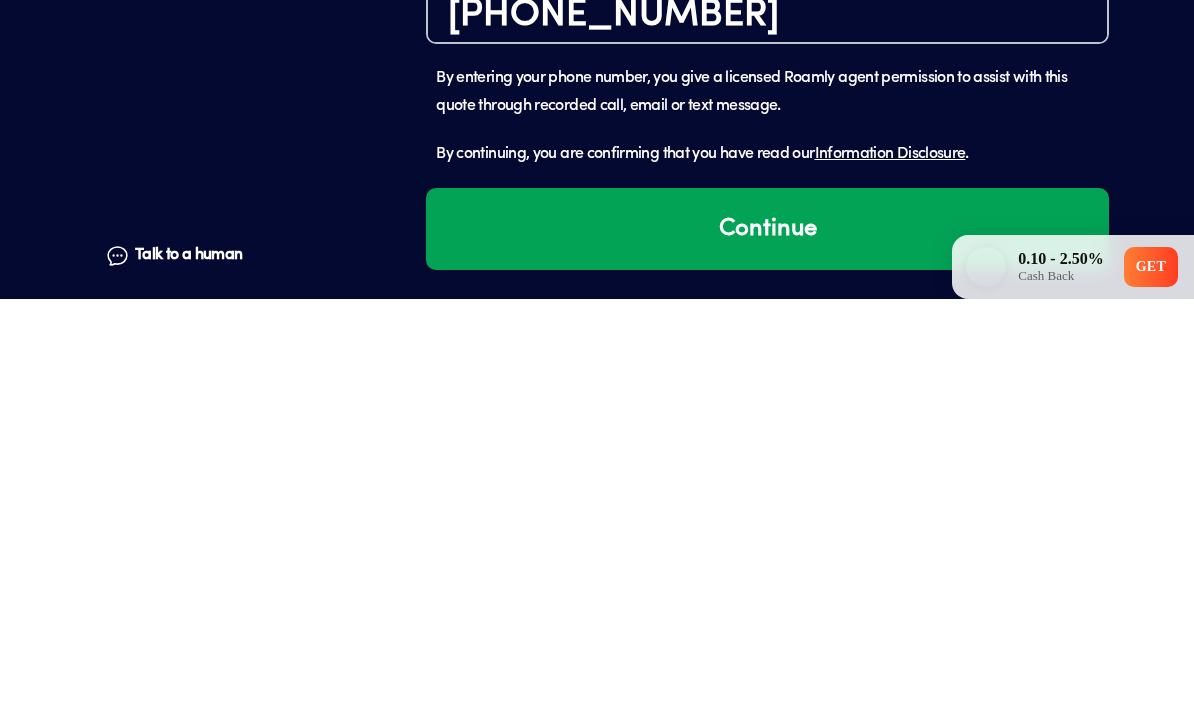 click on "Continue" at bounding box center [767, 657] 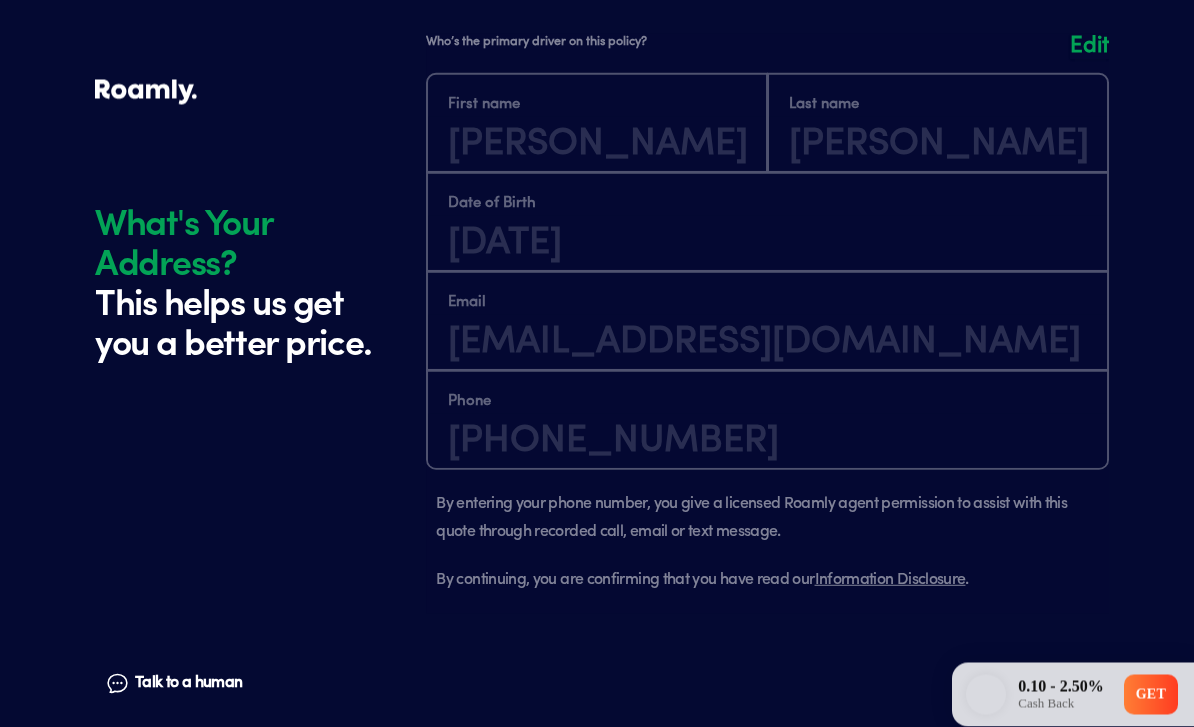 scroll, scrollTop: 2287, scrollLeft: 0, axis: vertical 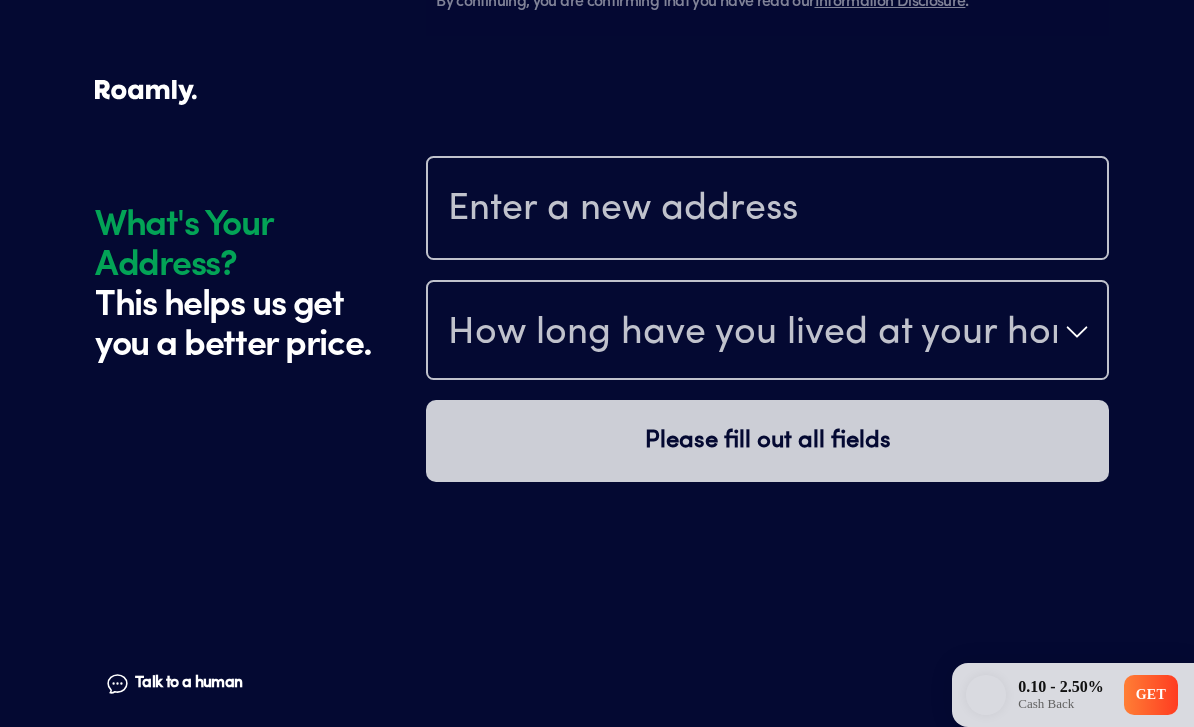 click at bounding box center [767, 210] 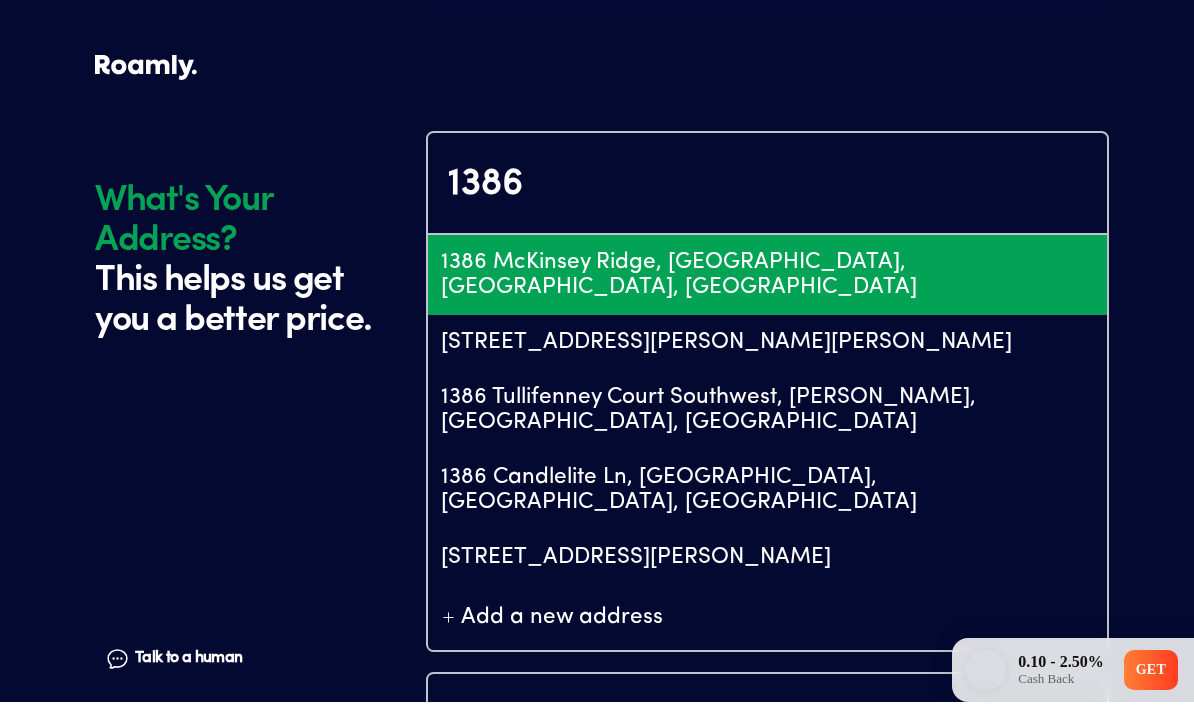 click on "1386 McKinsey Ridge, [GEOGRAPHIC_DATA], [GEOGRAPHIC_DATA], [GEOGRAPHIC_DATA]" at bounding box center [767, 300] 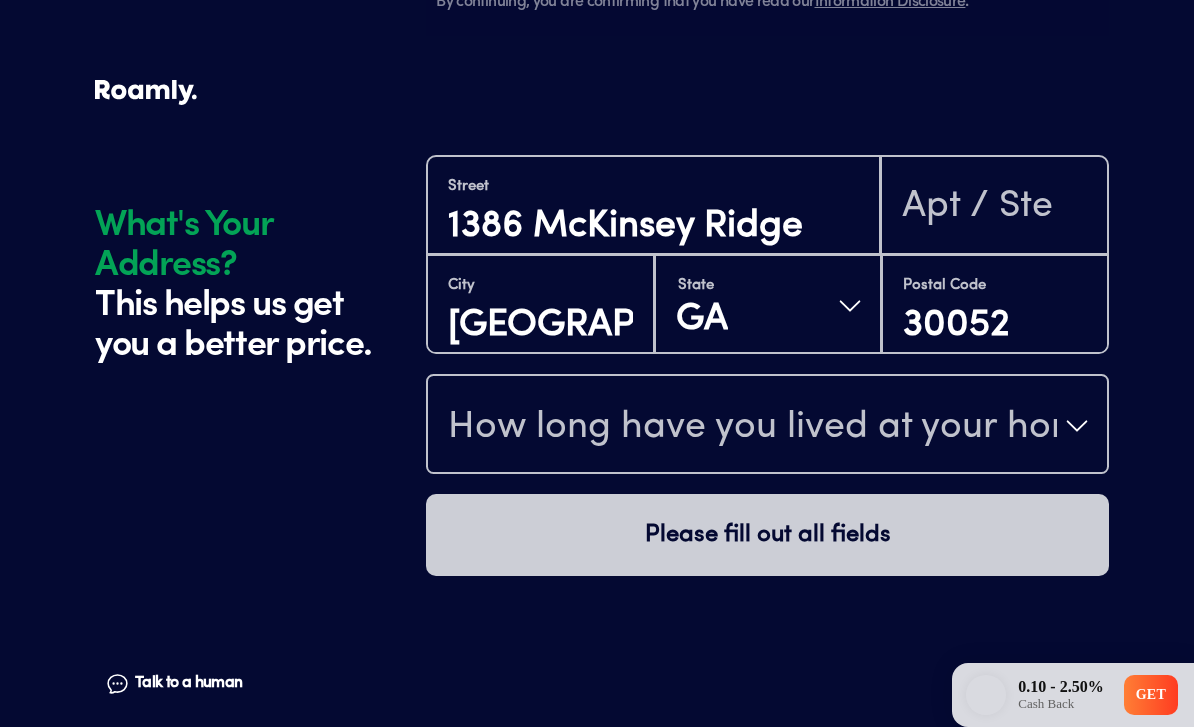click on "How long have you lived at your home address?" at bounding box center (752, 428) 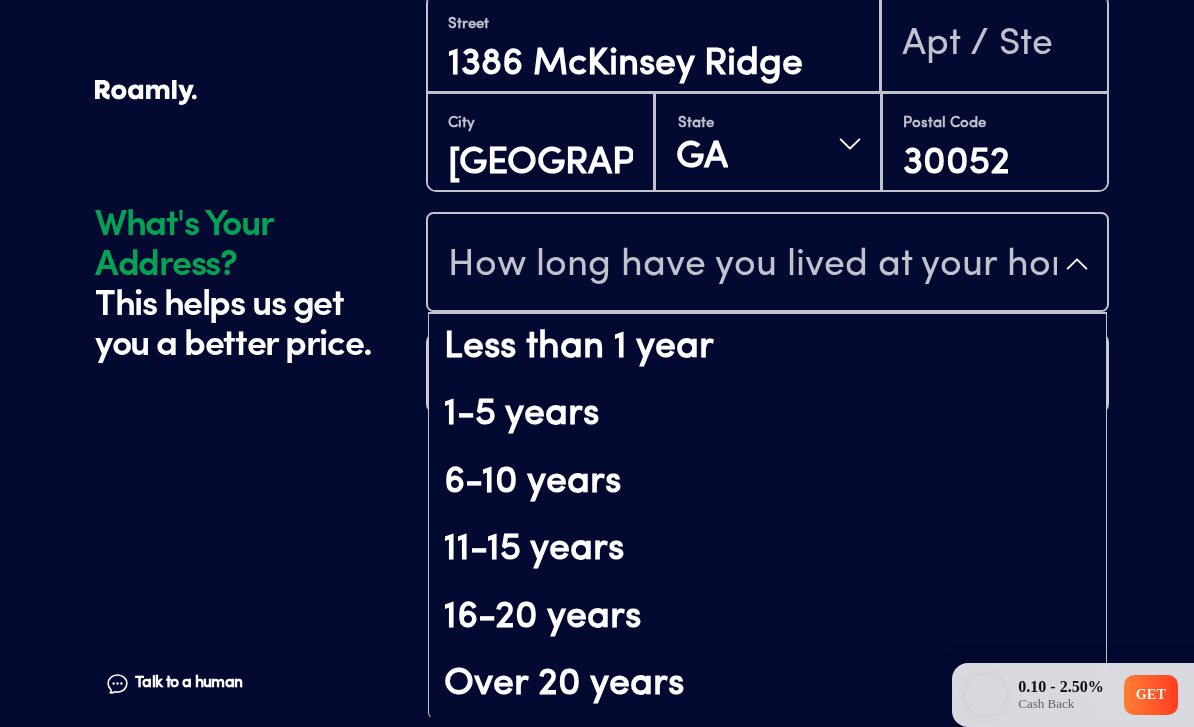 scroll, scrollTop: 161, scrollLeft: 0, axis: vertical 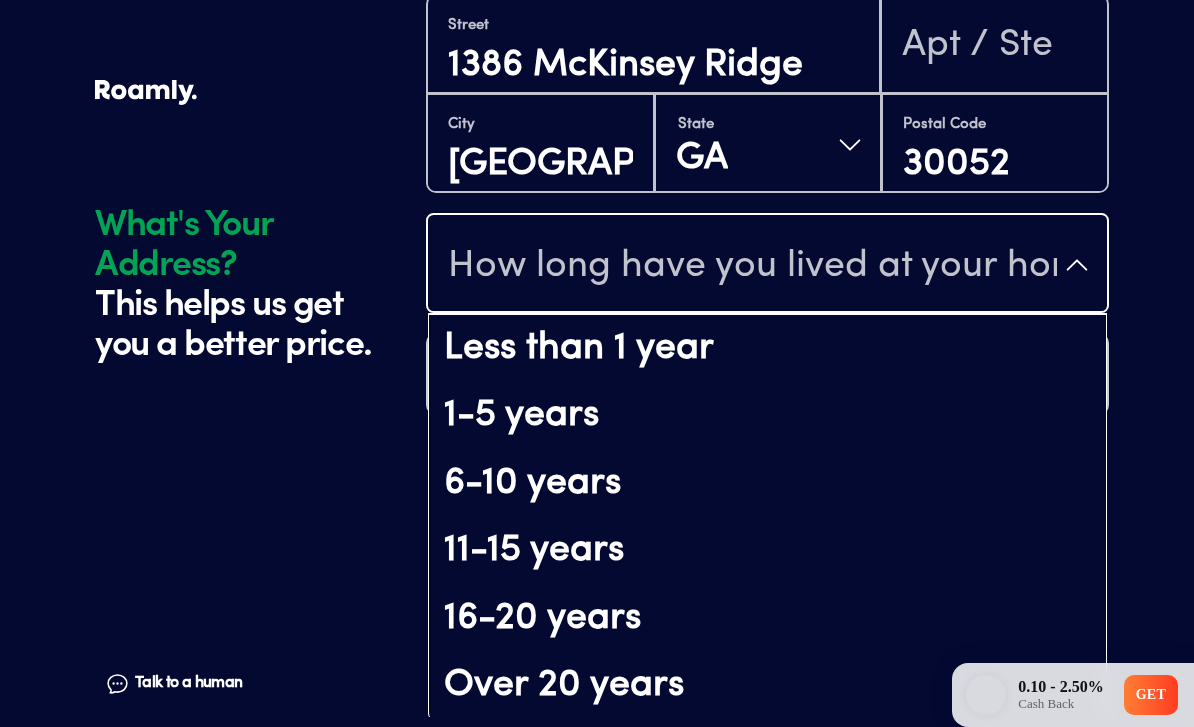 click on "6-10 years" at bounding box center [767, 484] 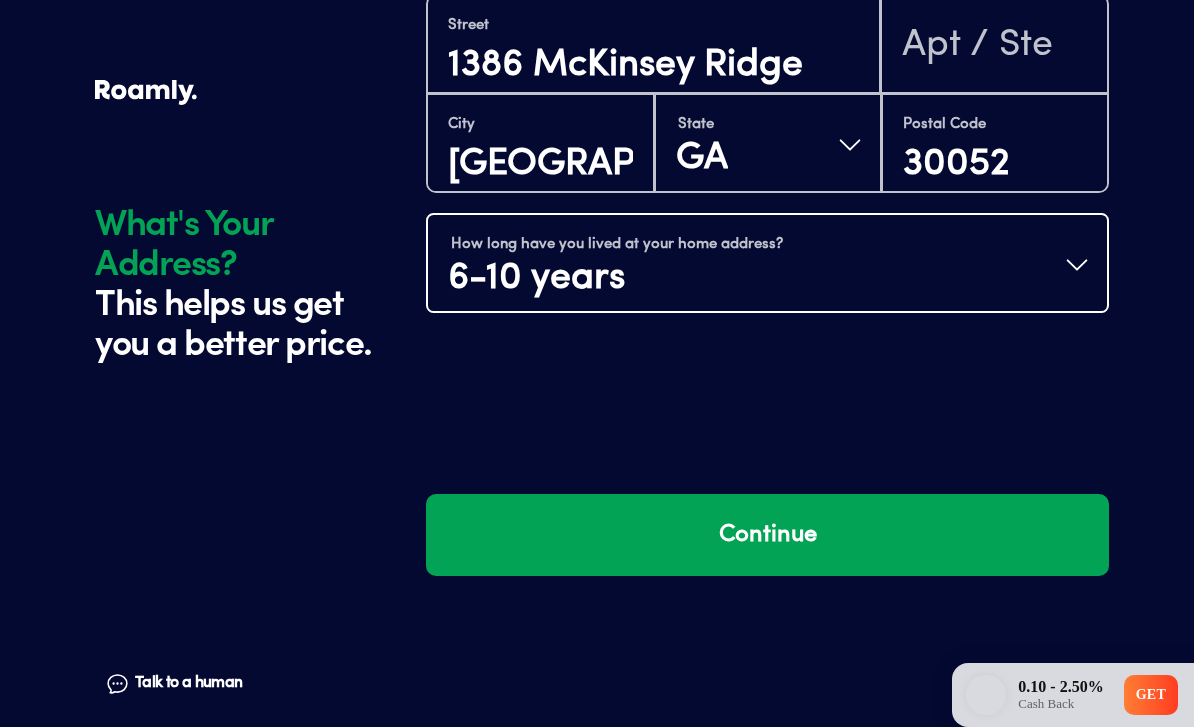 scroll, scrollTop: 0, scrollLeft: 0, axis: both 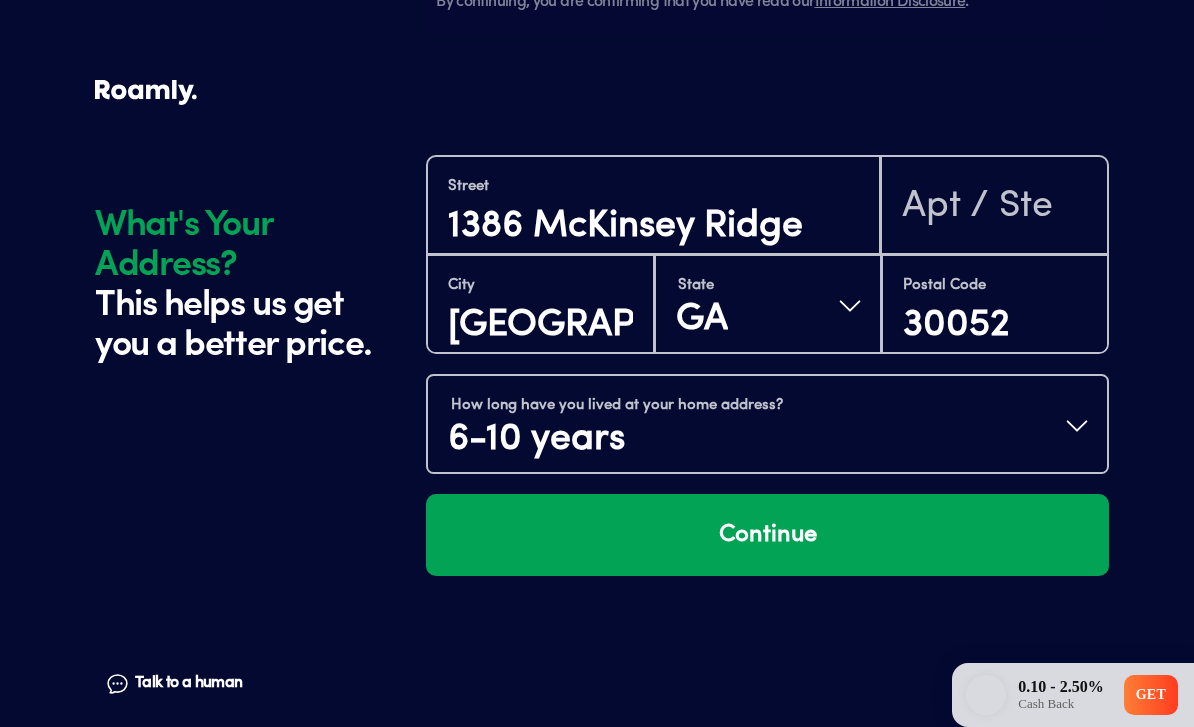 click on "Continue" at bounding box center (767, 535) 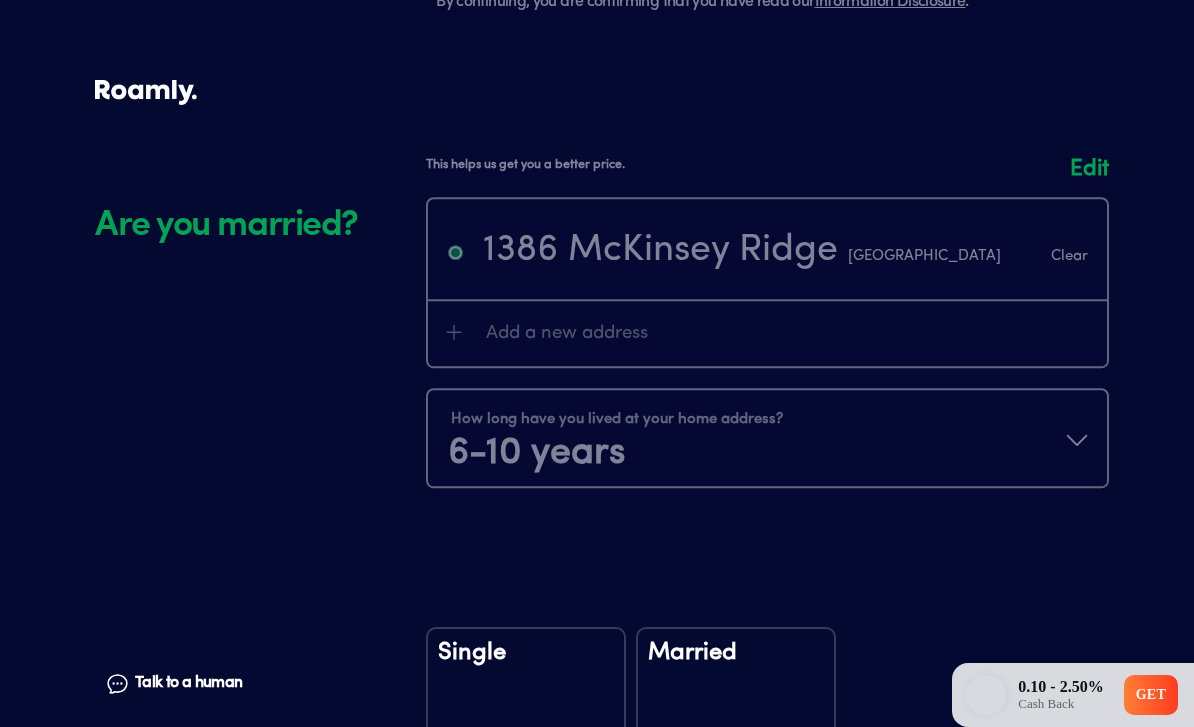 scroll, scrollTop: 2757, scrollLeft: 0, axis: vertical 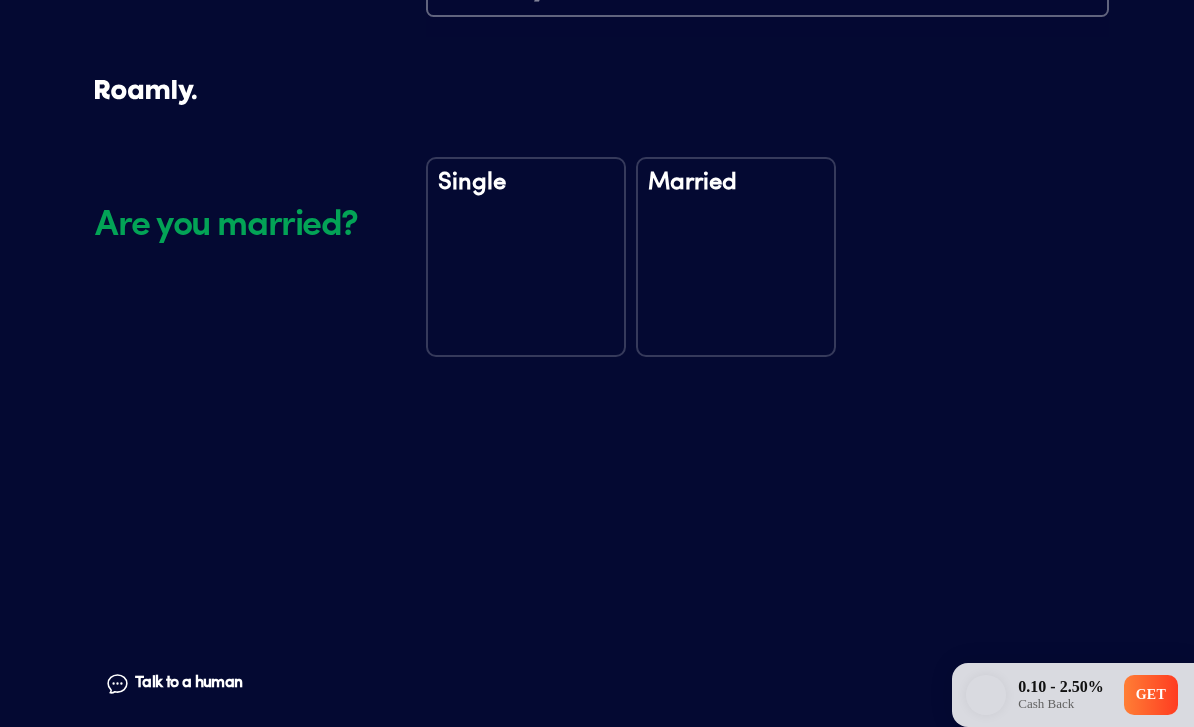 click on "Married" at bounding box center (736, 257) 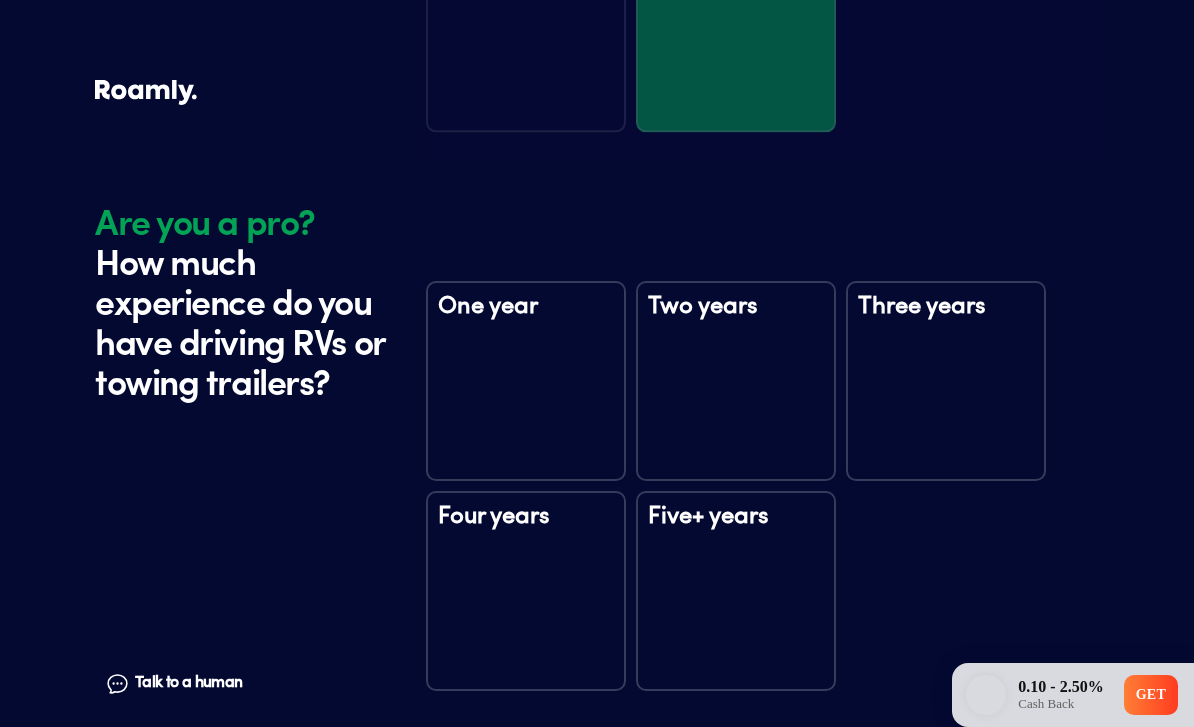 scroll, scrollTop: 3147, scrollLeft: 0, axis: vertical 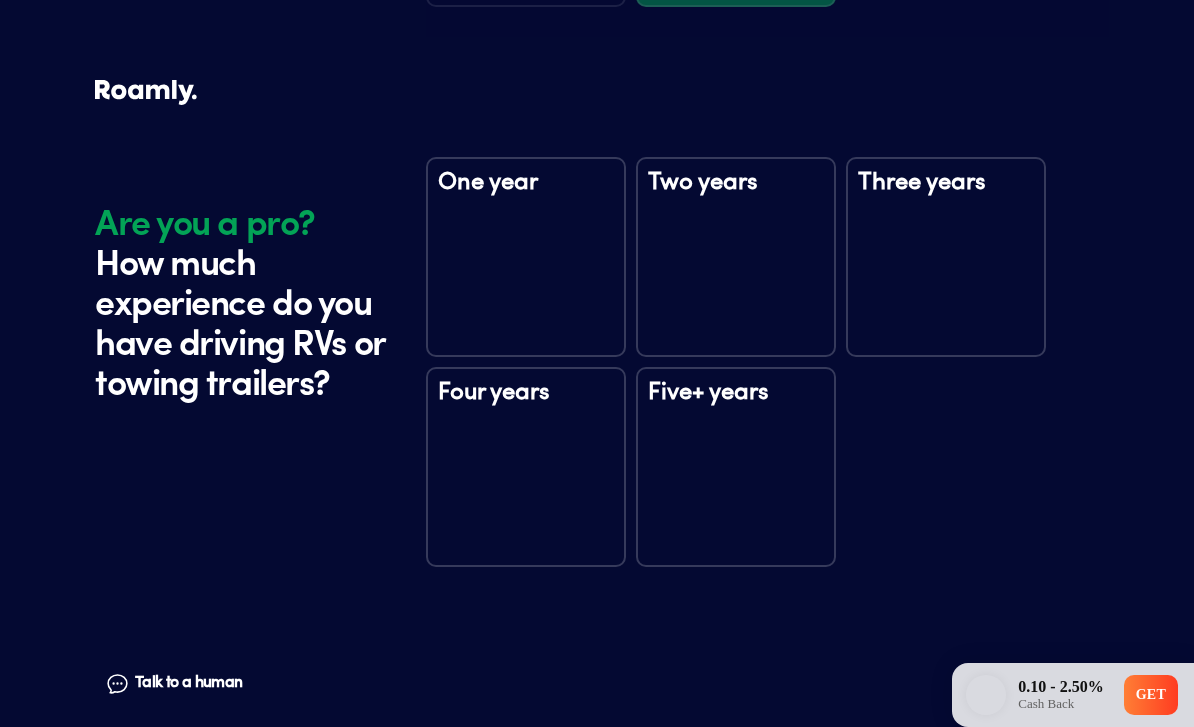 click on "Five+ years" at bounding box center [736, 467] 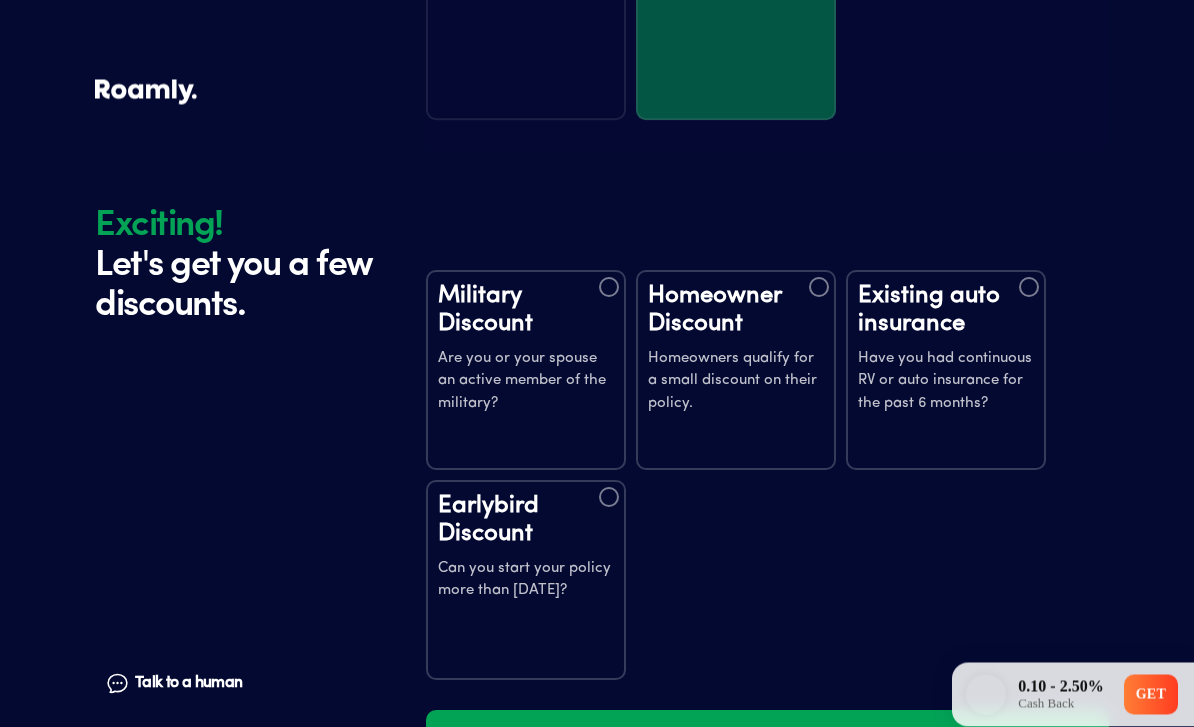 scroll, scrollTop: 3747, scrollLeft: 0, axis: vertical 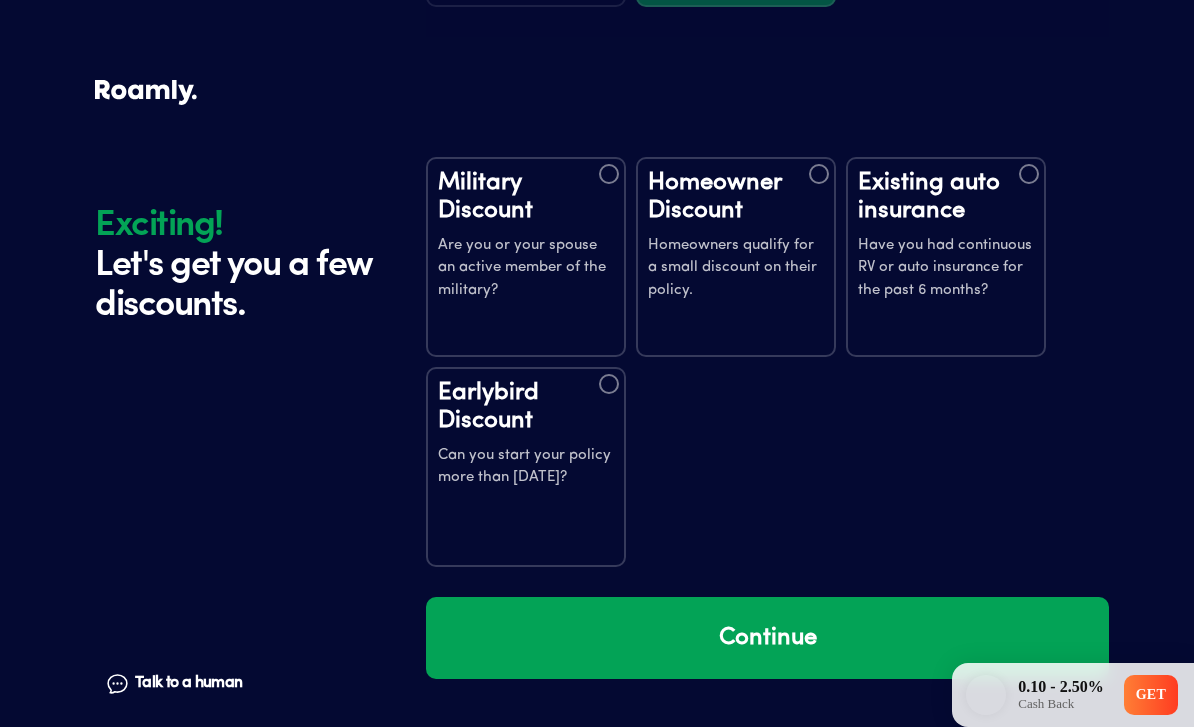click on "Are you or your spouse an active member of the military?" at bounding box center (526, 269) 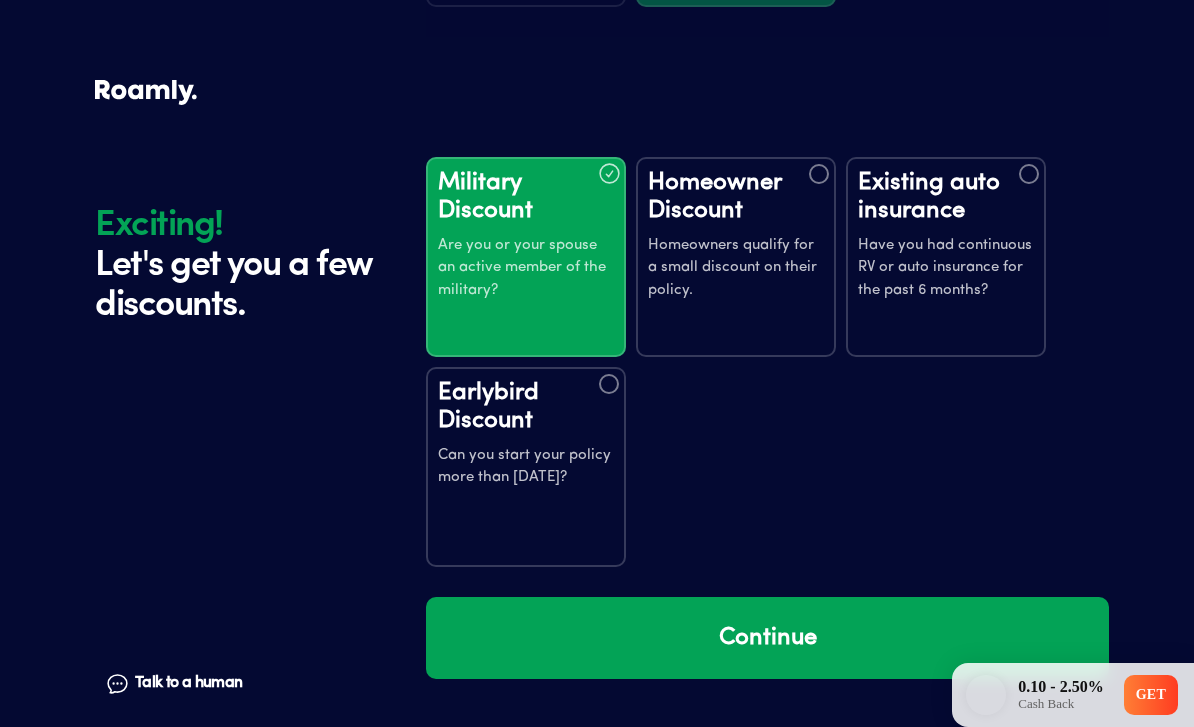click on "Homeowners qualify for a small discount on their policy." at bounding box center [736, 269] 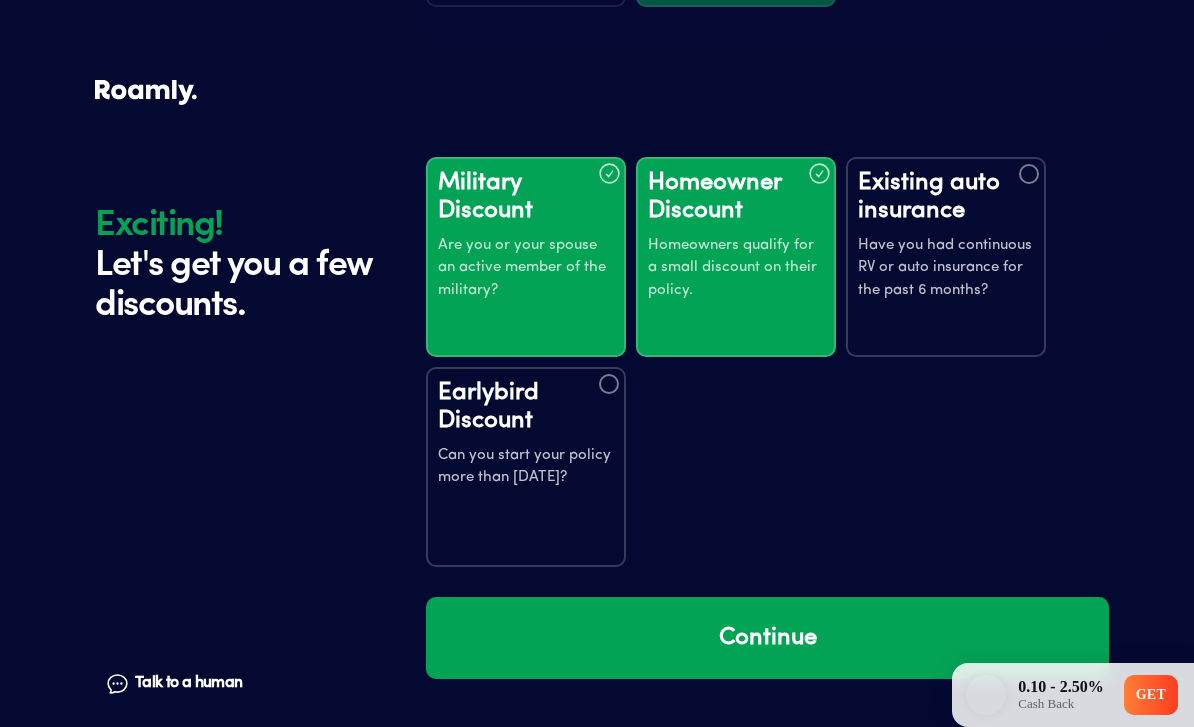 click on "Can you start your policy more than [DATE]?" at bounding box center [526, 467] 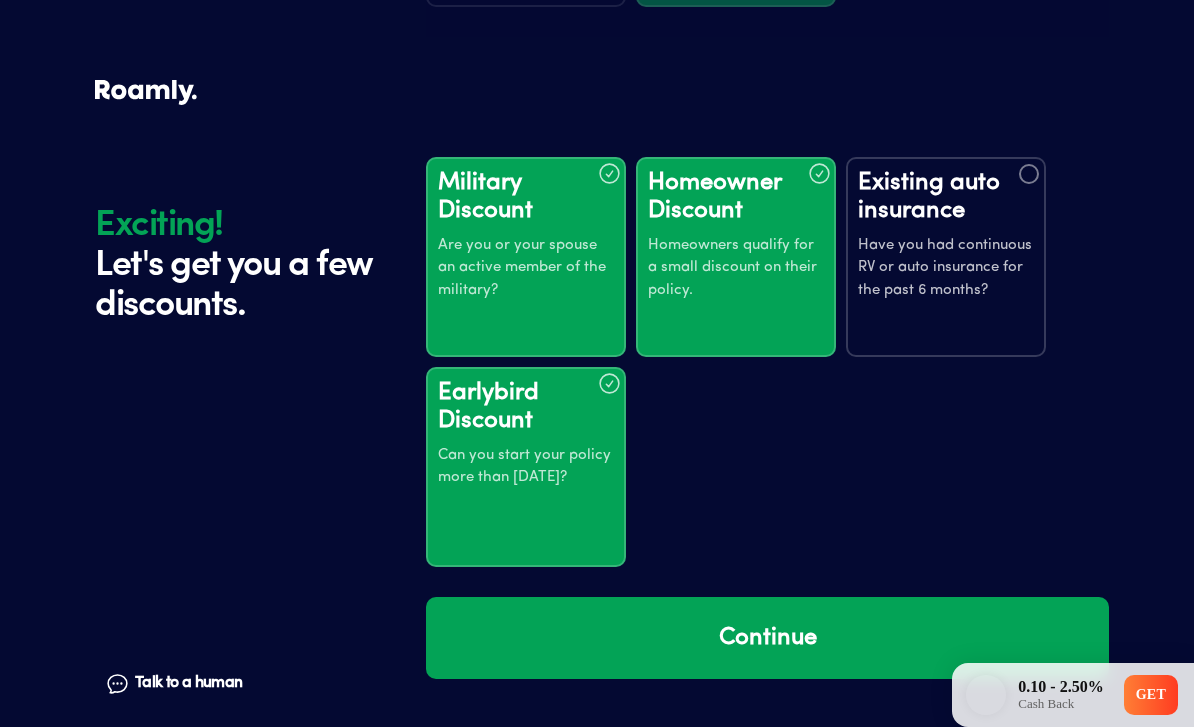 click on "Continue" at bounding box center (767, 638) 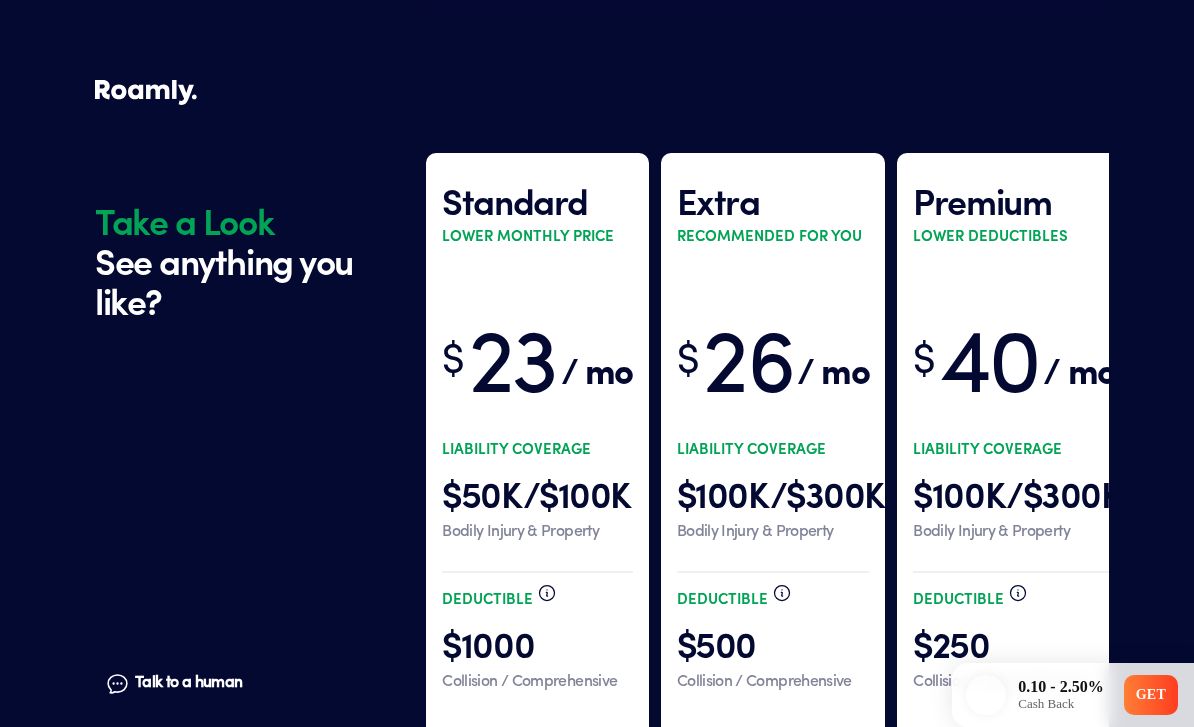 scroll, scrollTop: 4425, scrollLeft: 0, axis: vertical 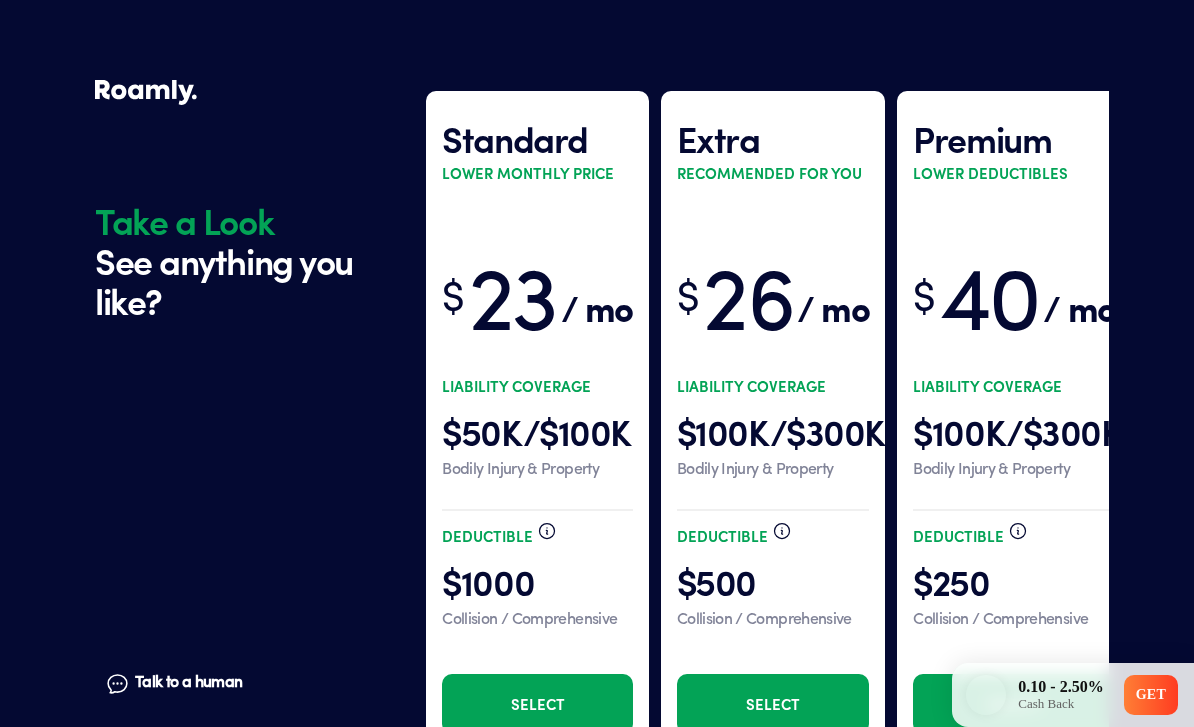 click on "Select" at bounding box center [1014, 704] 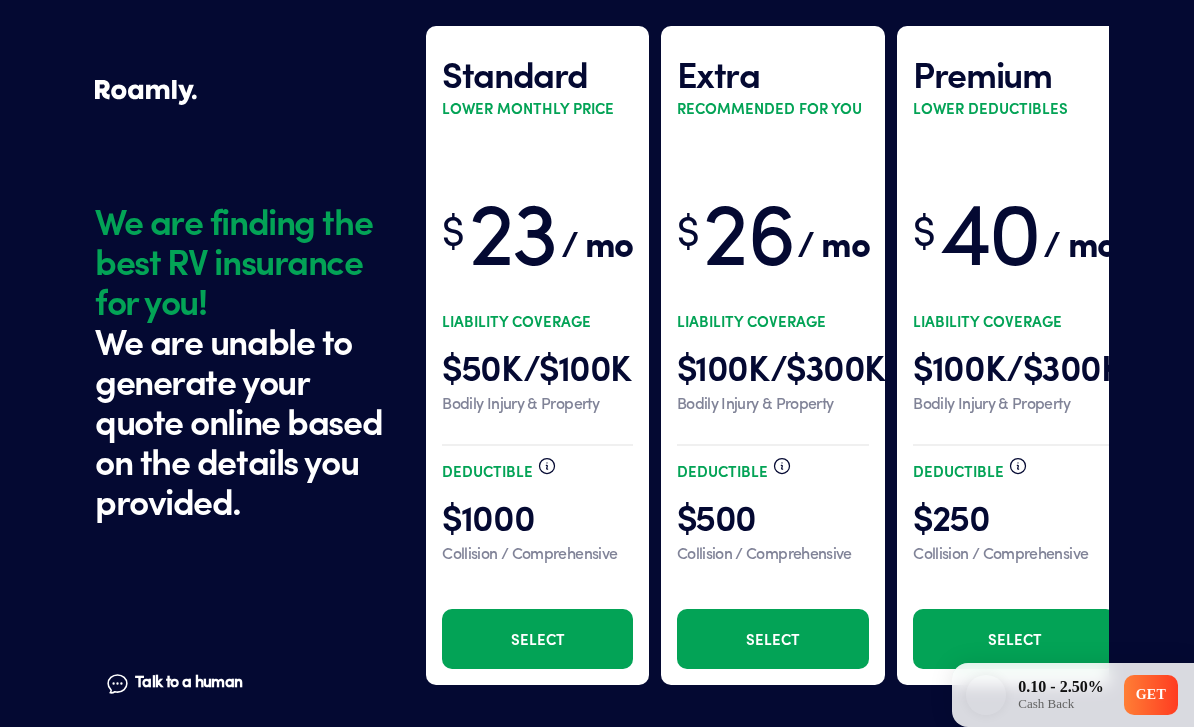 scroll, scrollTop: 0, scrollLeft: 0, axis: both 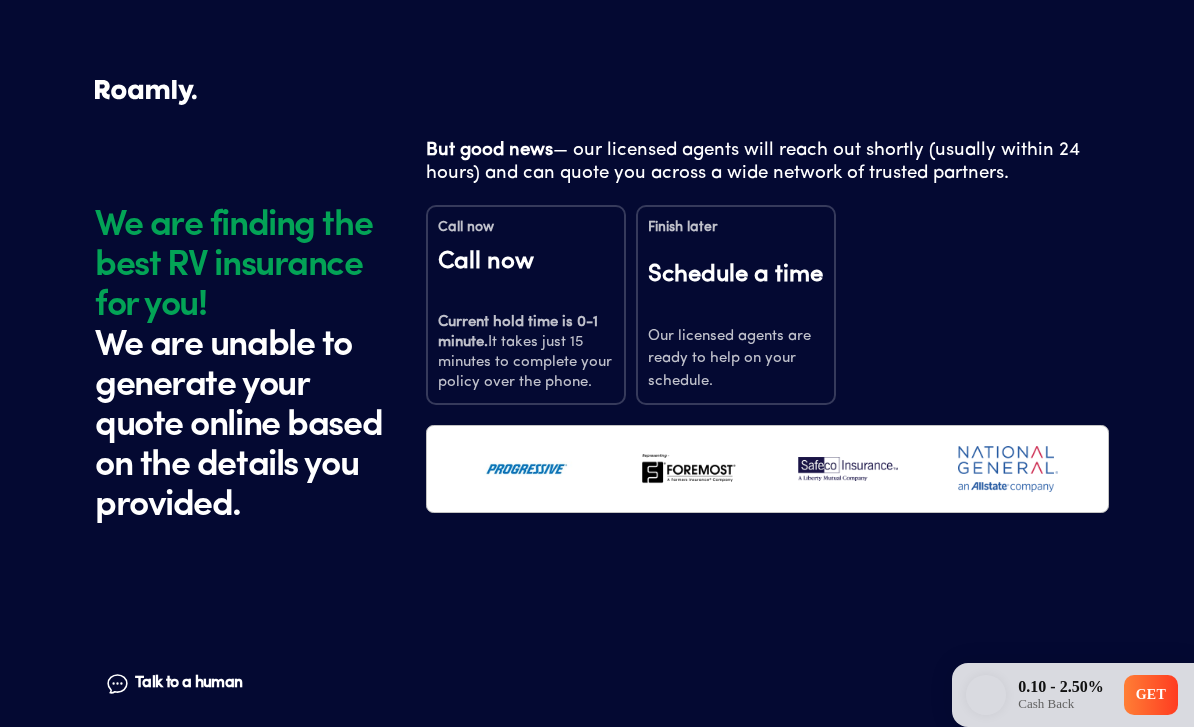 click on "Our licensed agents are ready to help on your schedule." at bounding box center (736, 360) 